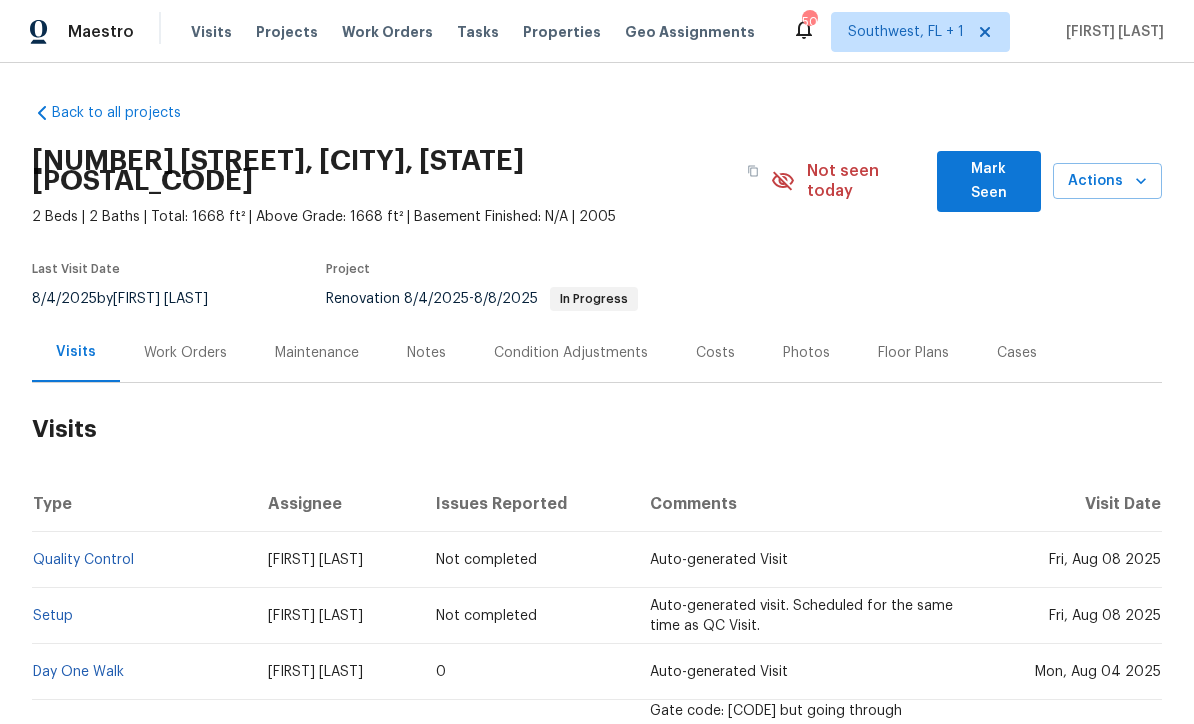 scroll, scrollTop: 0, scrollLeft: 0, axis: both 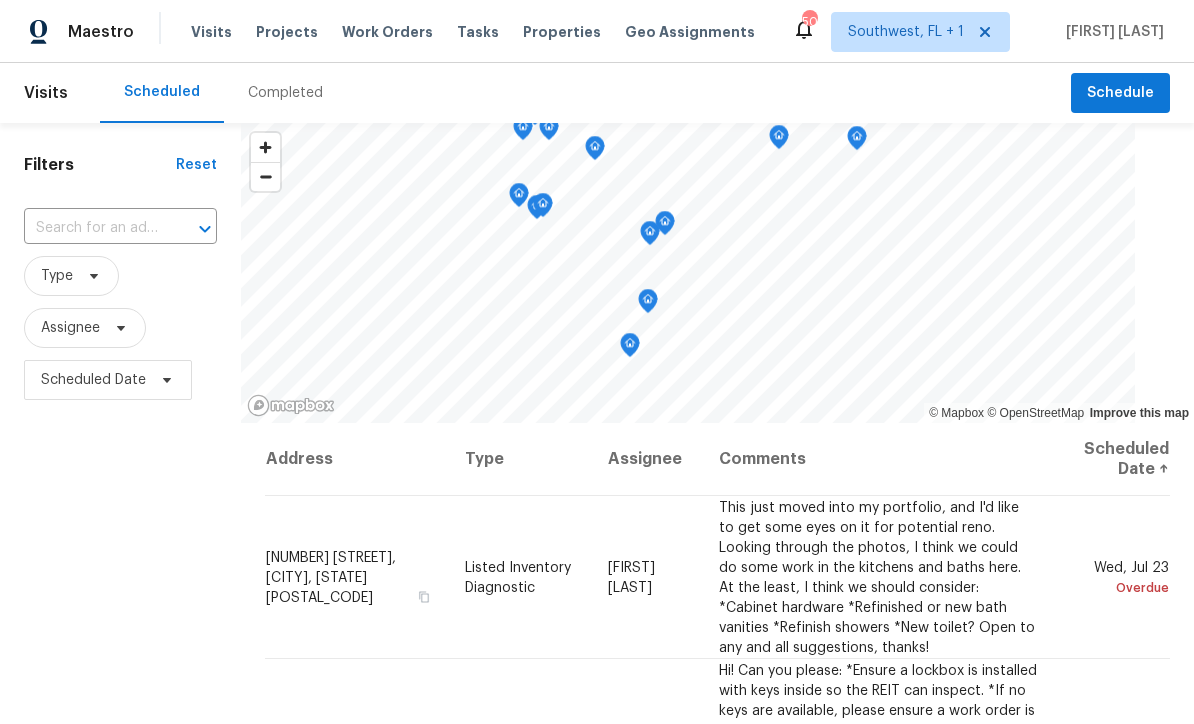 click at bounding box center (92, 228) 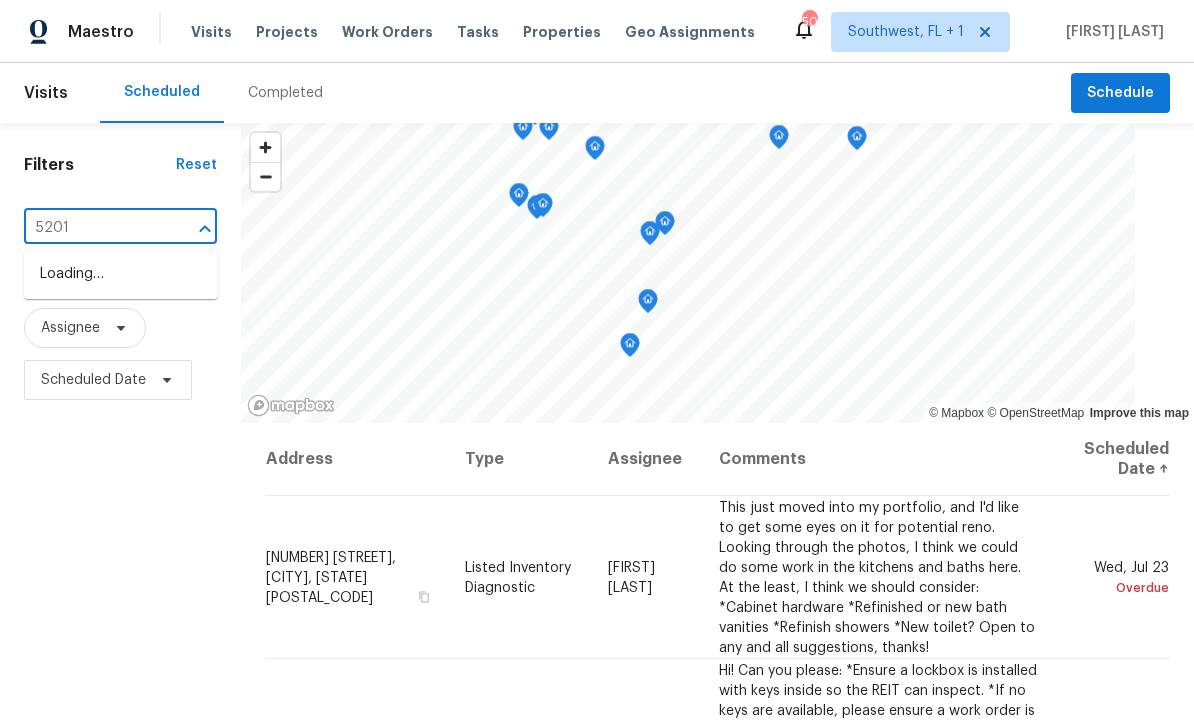 type on "5201 7" 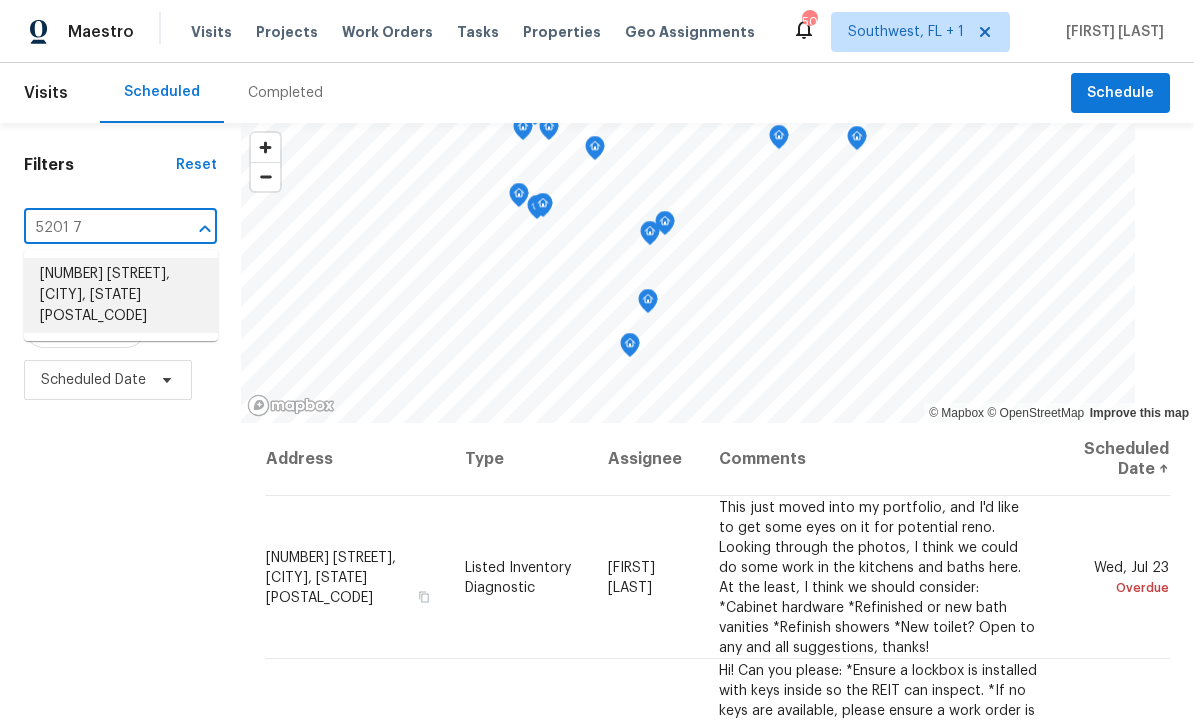 click on "[NUMBER] [STREET], [CITY], [STATE] [POSTAL_CODE]" at bounding box center [121, 295] 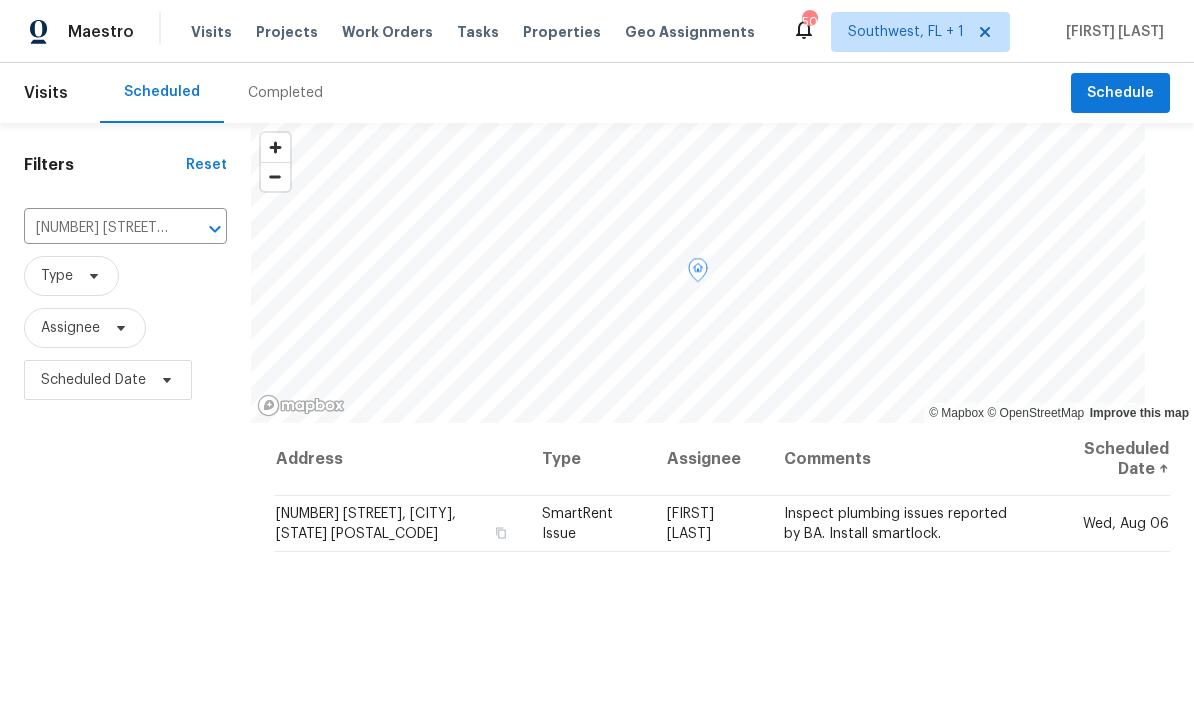 click 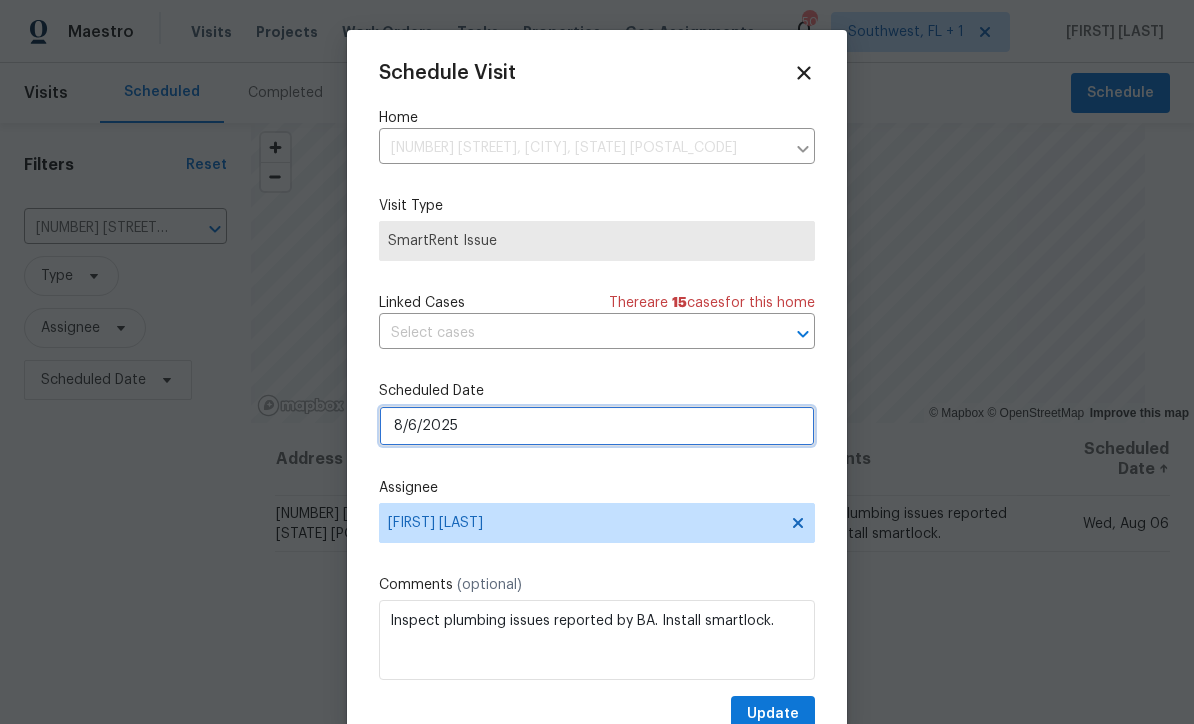 click on "8/6/2025" at bounding box center [597, 426] 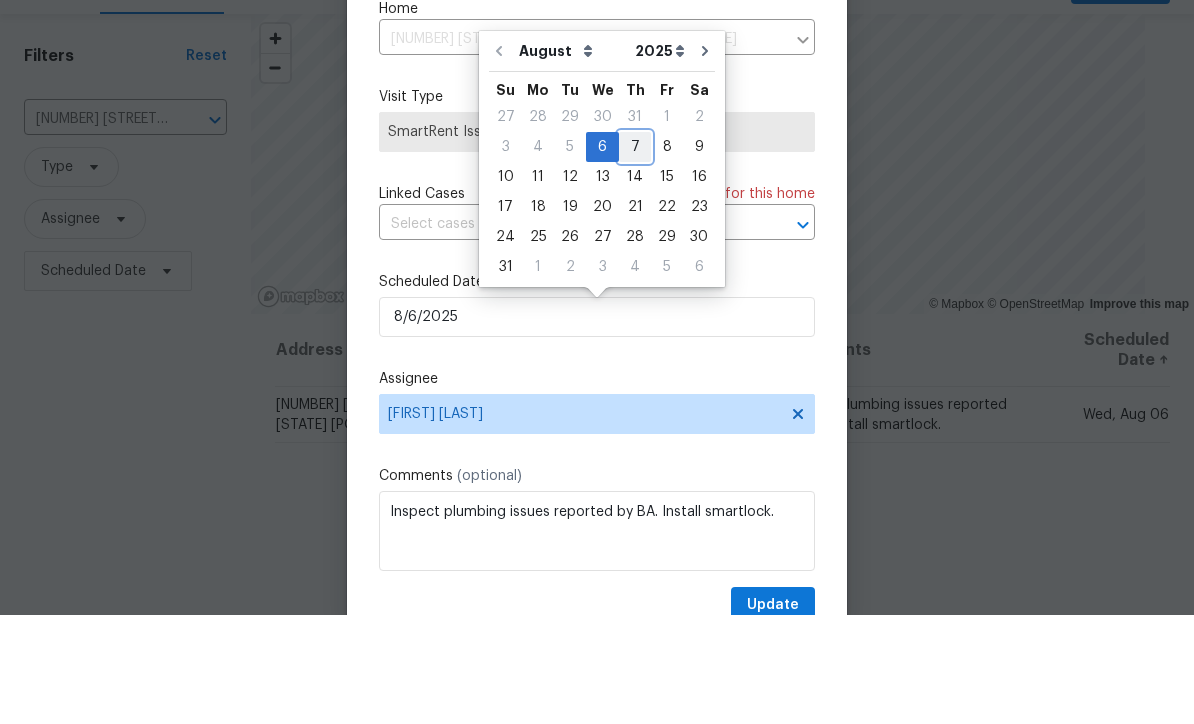 click on "7" at bounding box center [635, 256] 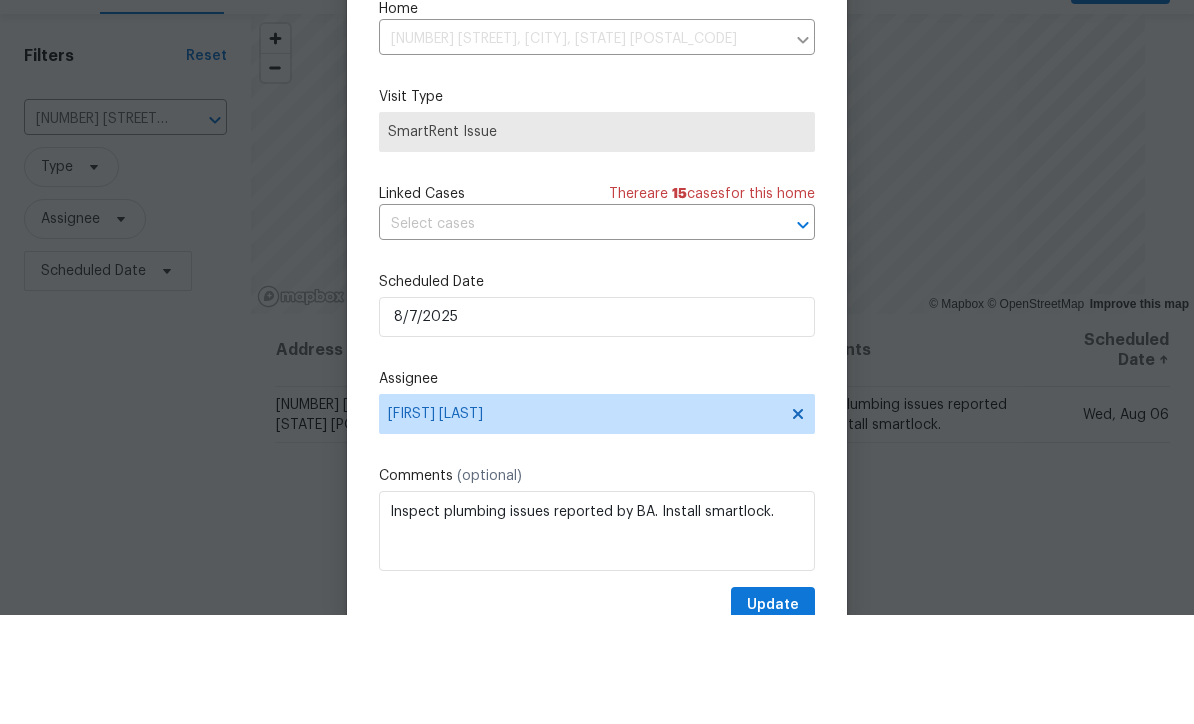 type on "8/7/2025" 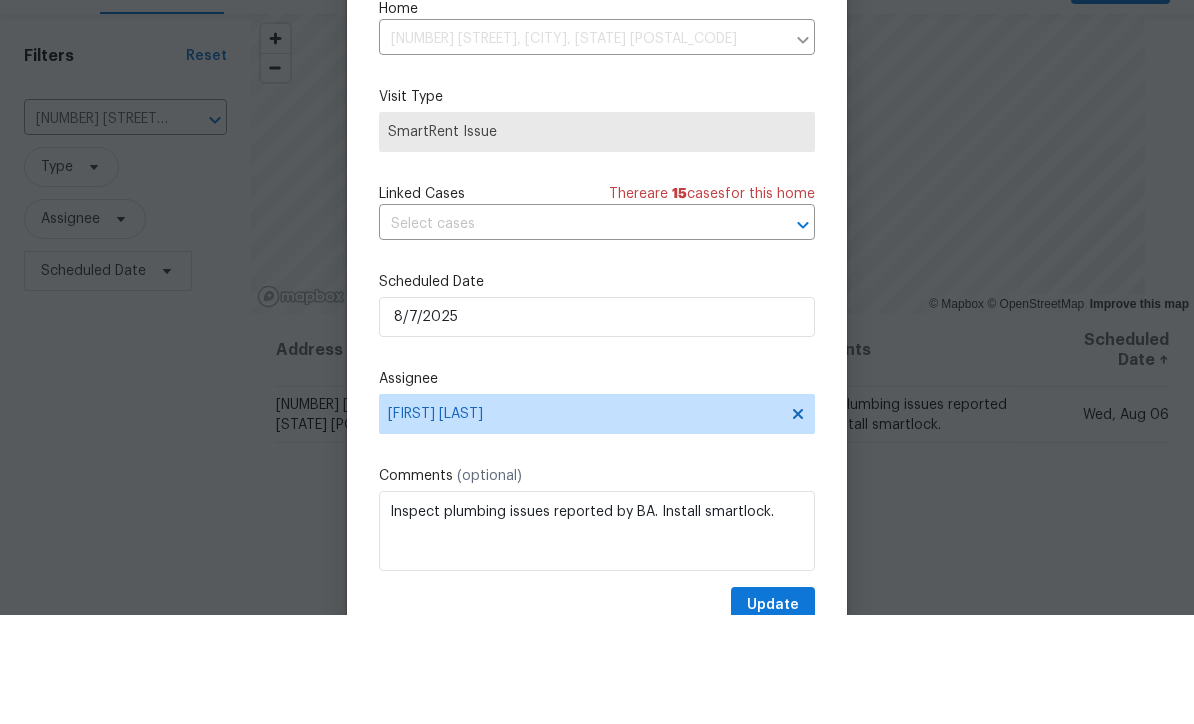 scroll, scrollTop: 66, scrollLeft: 0, axis: vertical 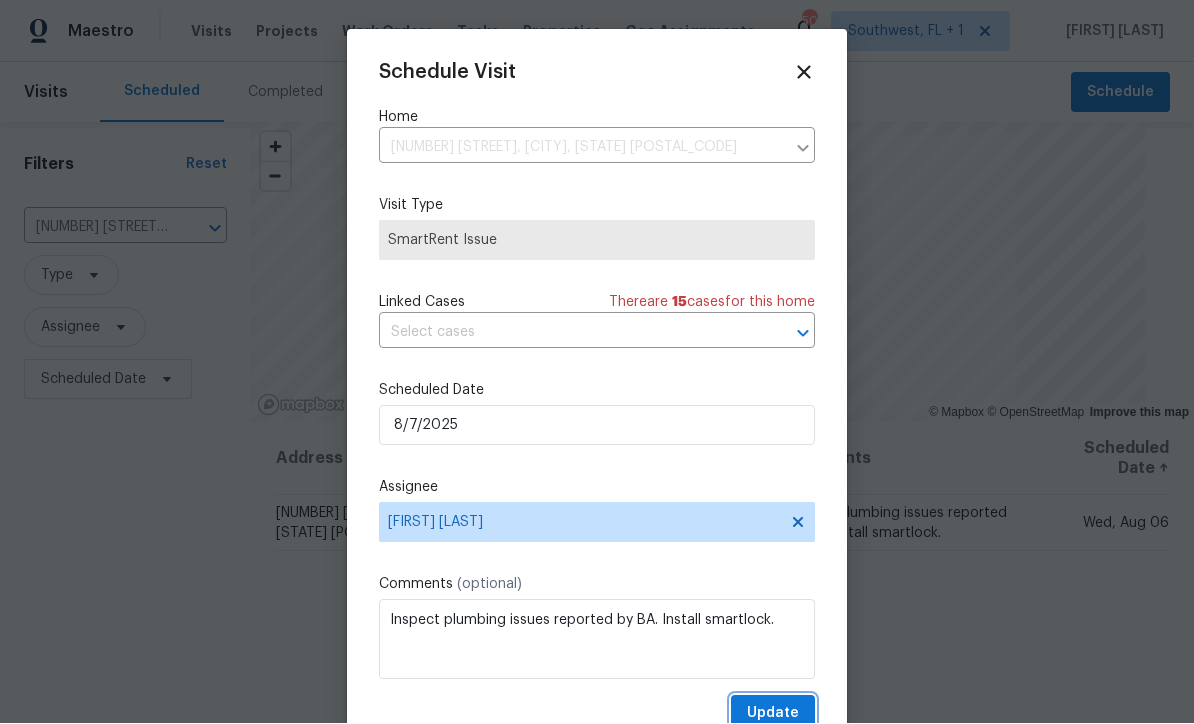 click on "Update" at bounding box center [773, 714] 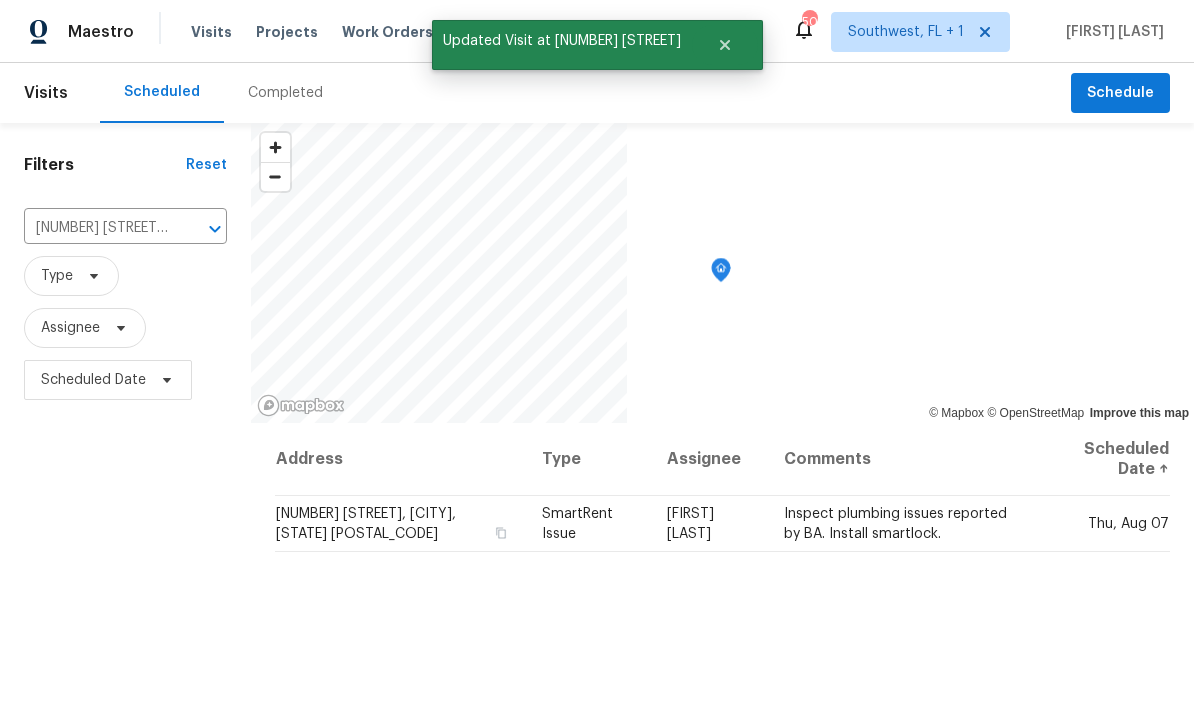 scroll, scrollTop: 0, scrollLeft: 0, axis: both 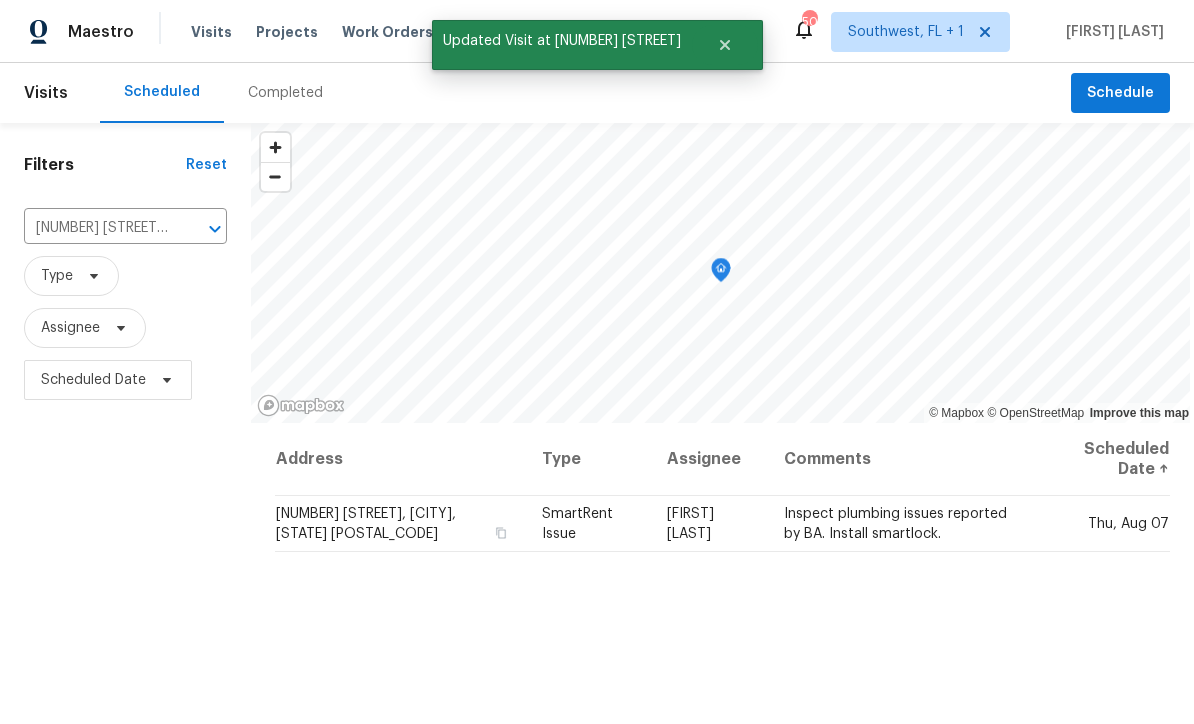 click on "[NUMBER] [STREET], [CITY], [STATE] [POSTAL_CODE]" at bounding box center [97, 228] 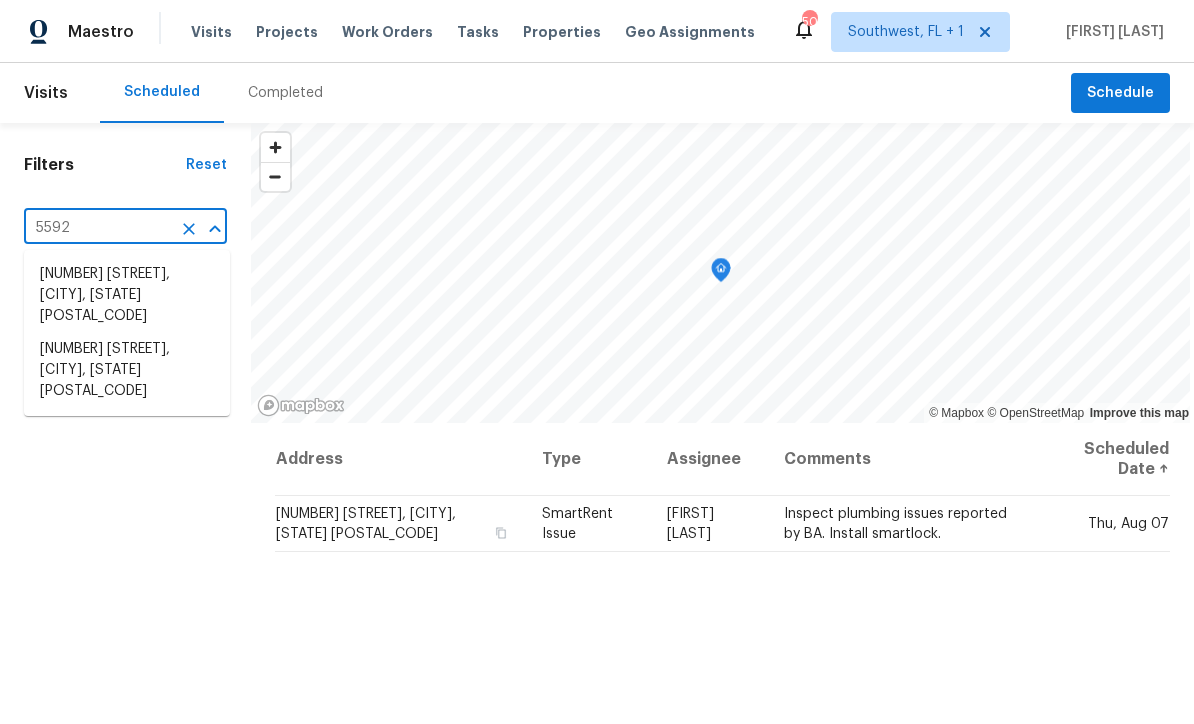 type on "5592 6" 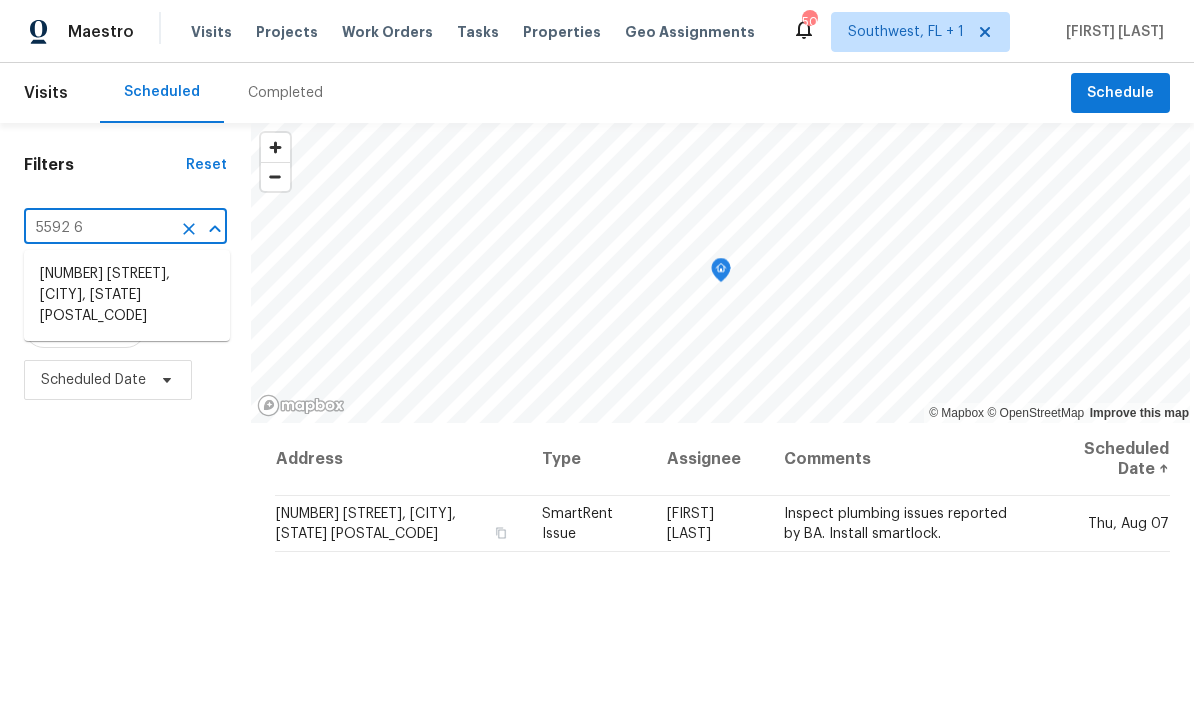 click on "[NUMBER] [STREET], [CITY], [STATE] [POSTAL_CODE]" at bounding box center [127, 295] 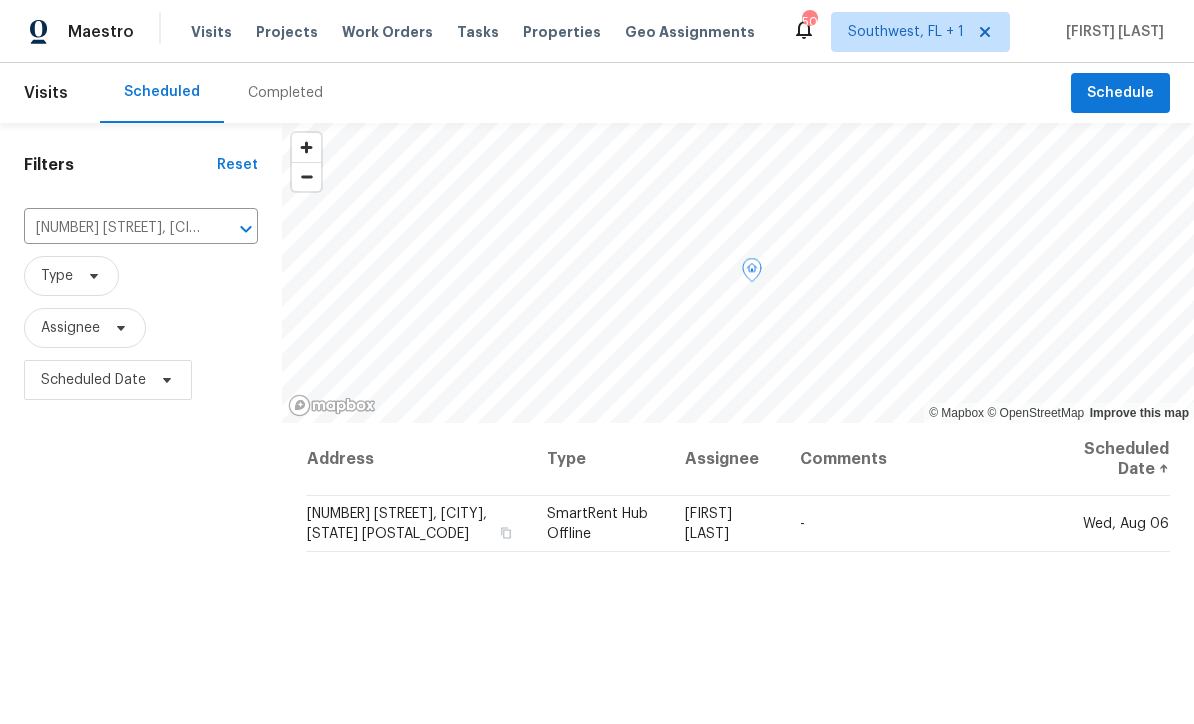 click at bounding box center (0, 0) 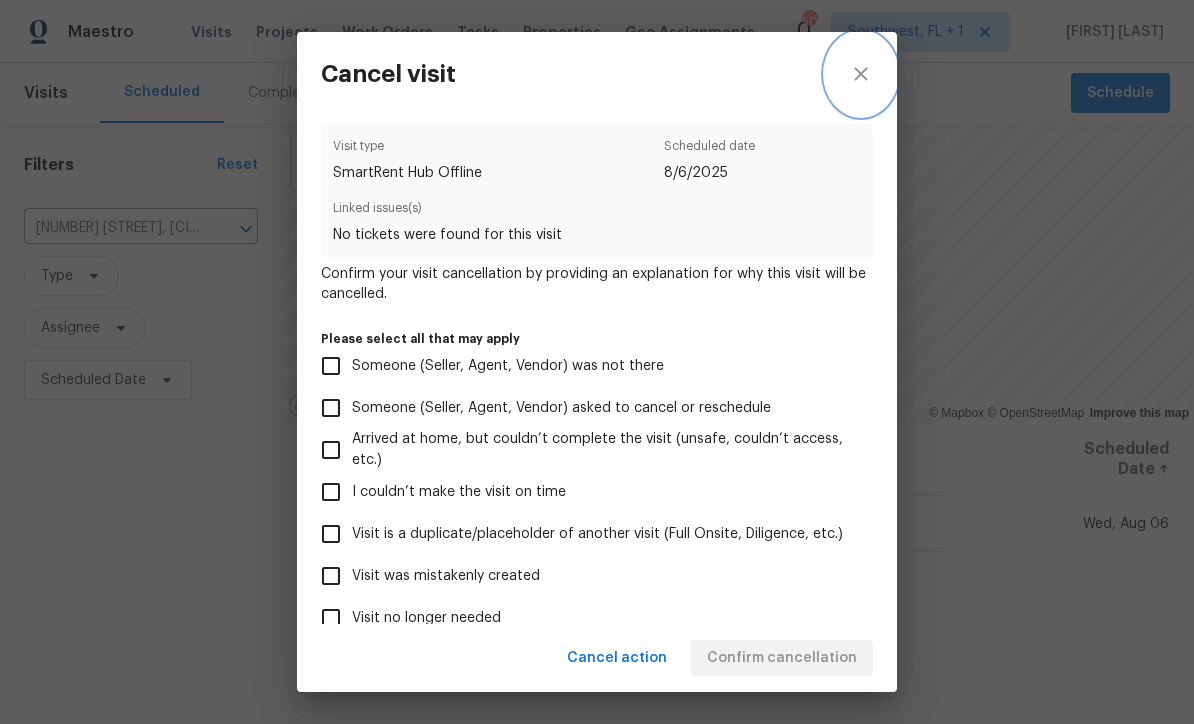 click at bounding box center [861, 74] 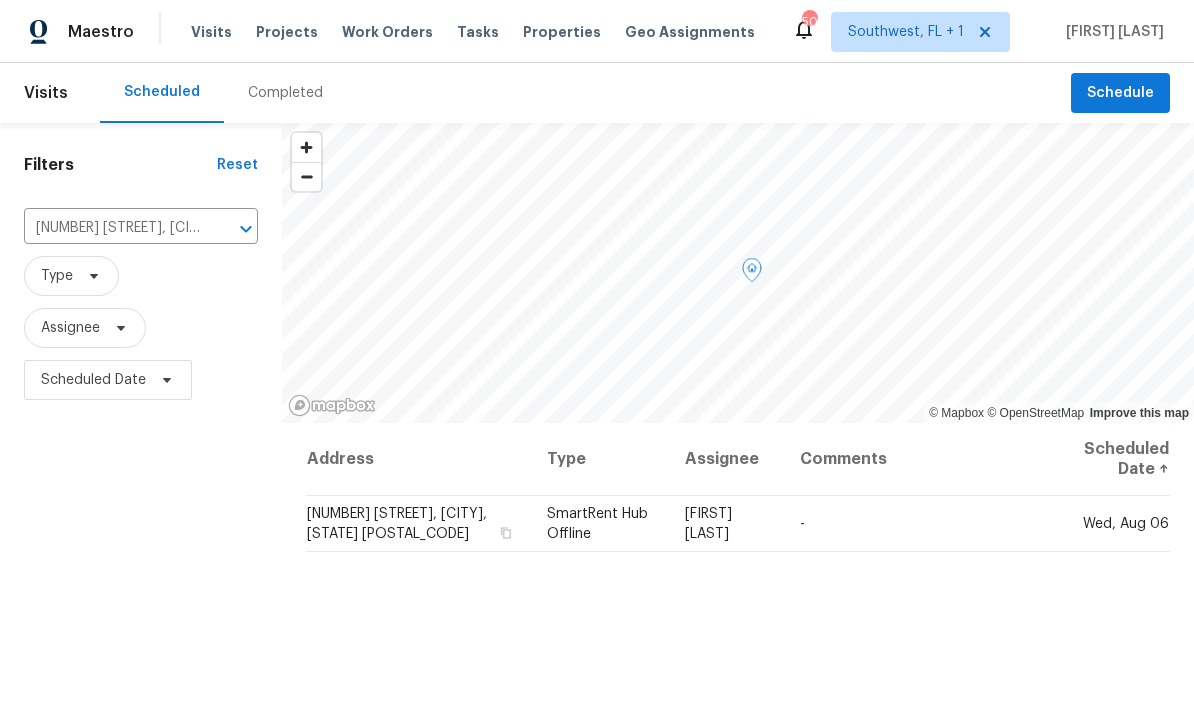 click 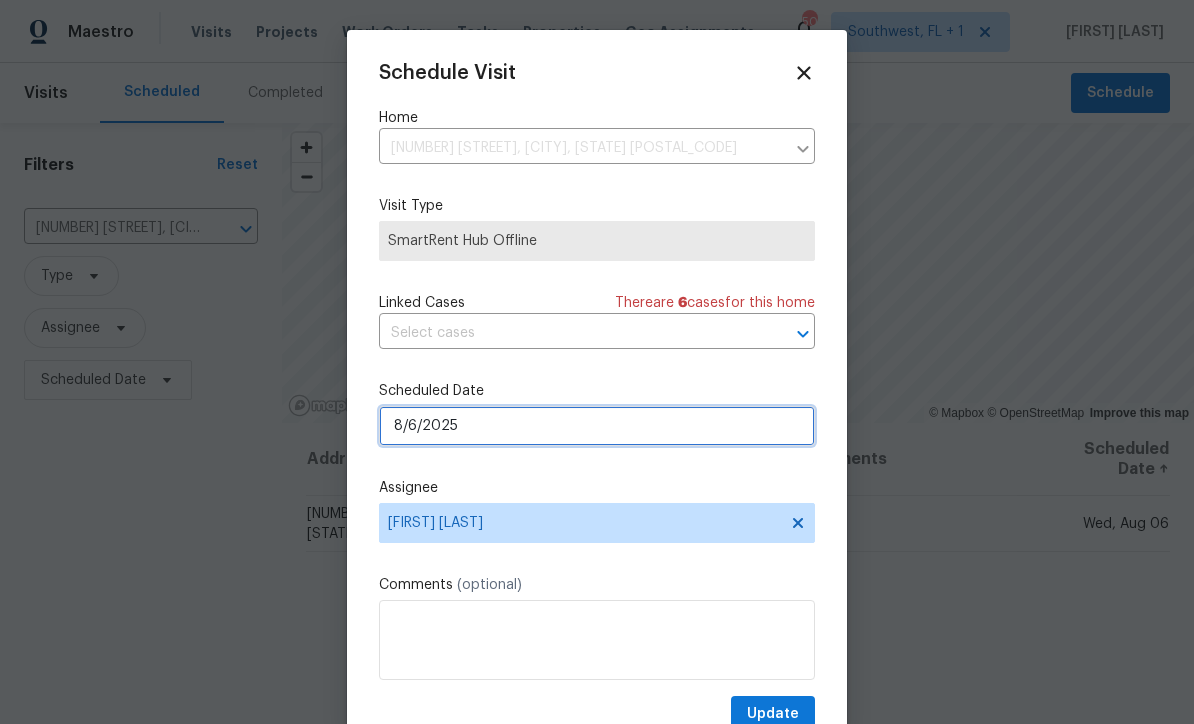 click on "8/6/2025" at bounding box center [597, 426] 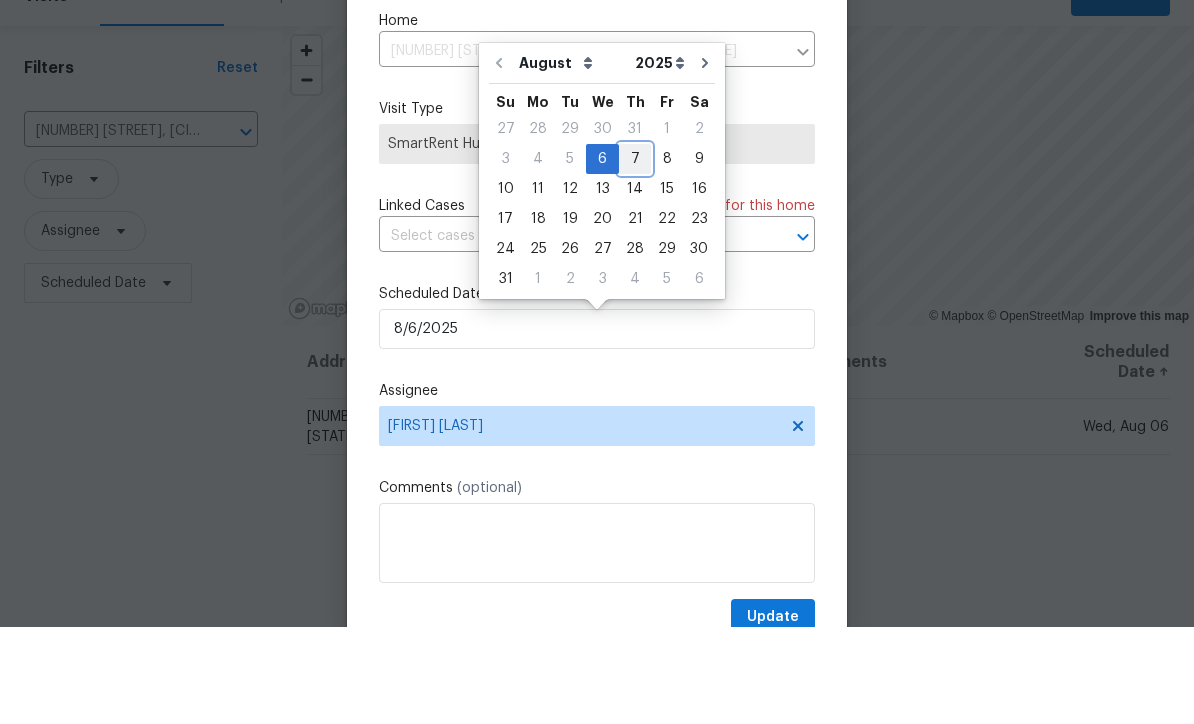 click on "7" at bounding box center (635, 256) 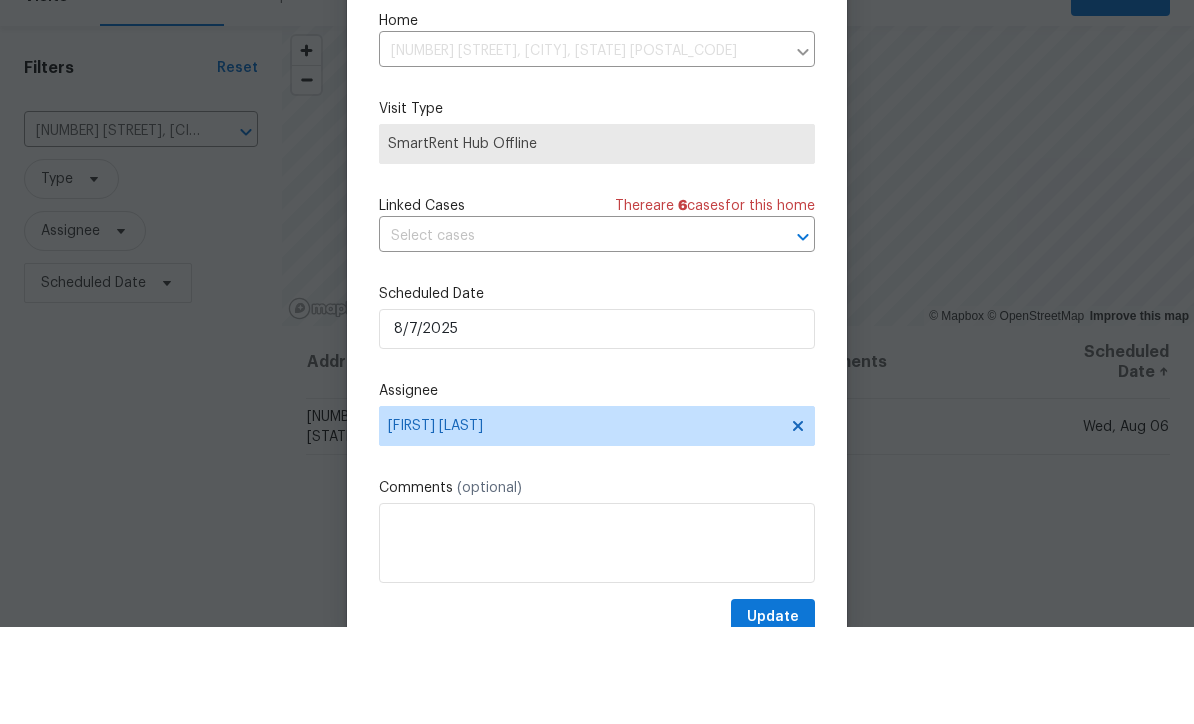 scroll, scrollTop: 66, scrollLeft: 0, axis: vertical 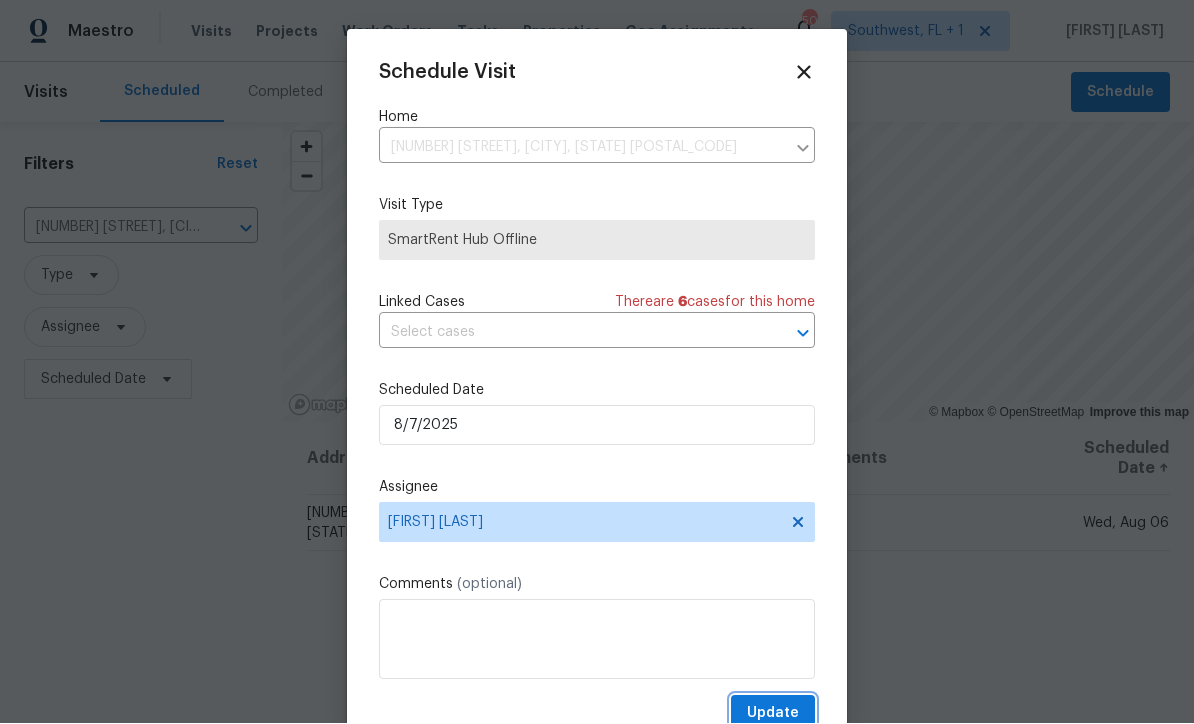 click on "Update" at bounding box center [773, 714] 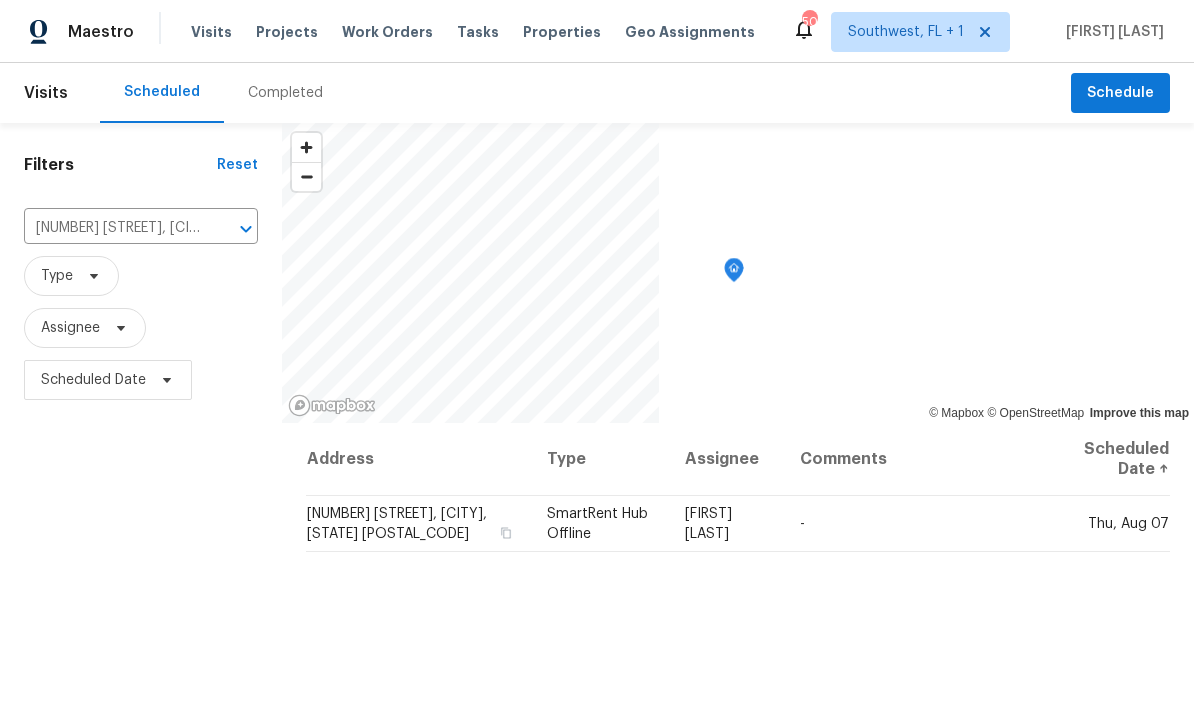 scroll, scrollTop: 0, scrollLeft: 0, axis: both 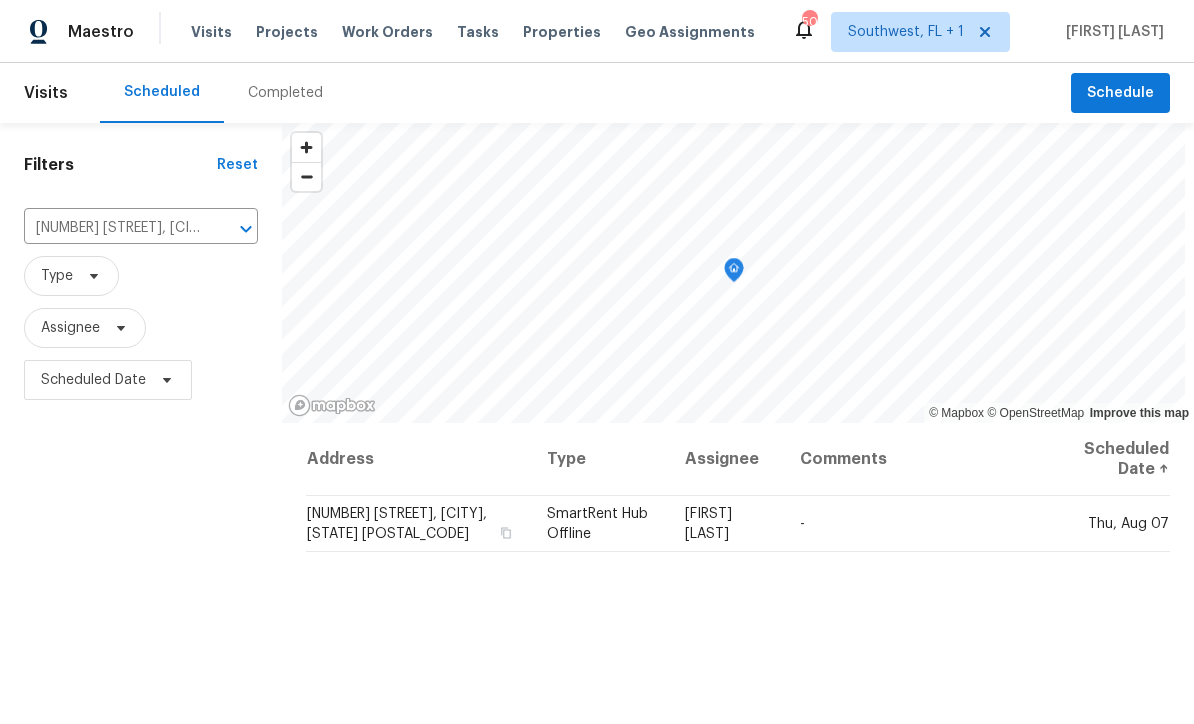 click on "[NUMBER] [STREET], [CITY], [STATE] [POSTAL_CODE]" at bounding box center (113, 228) 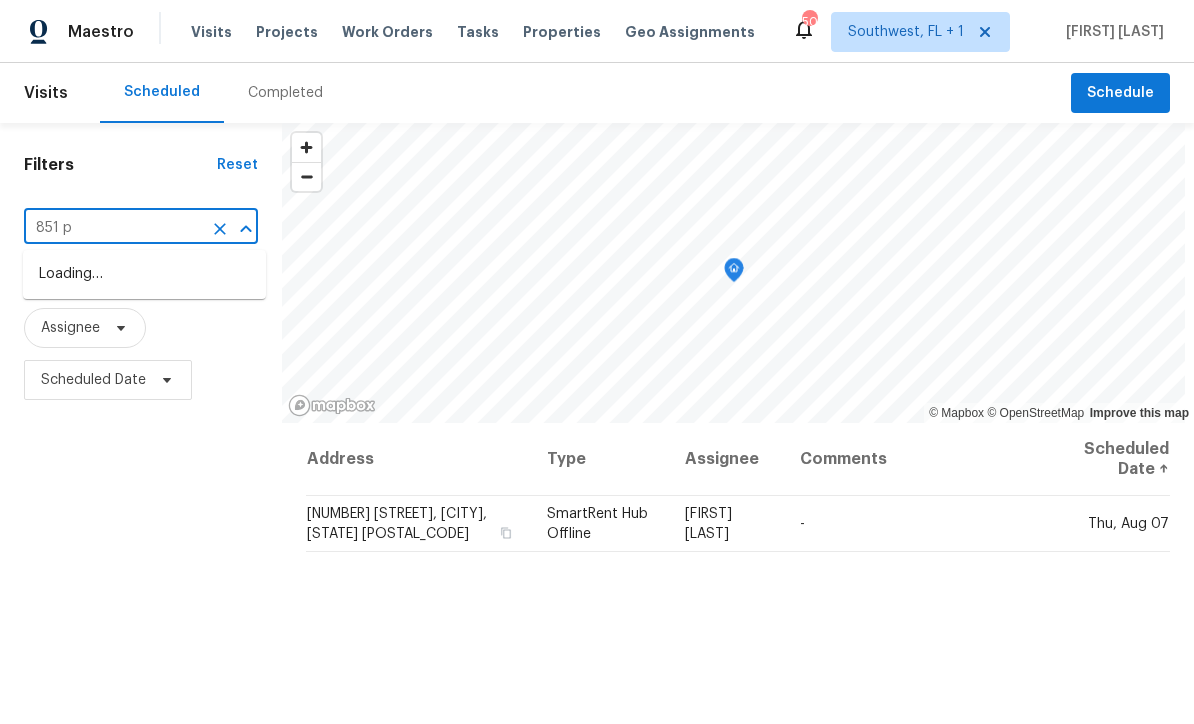 type on "851 pl" 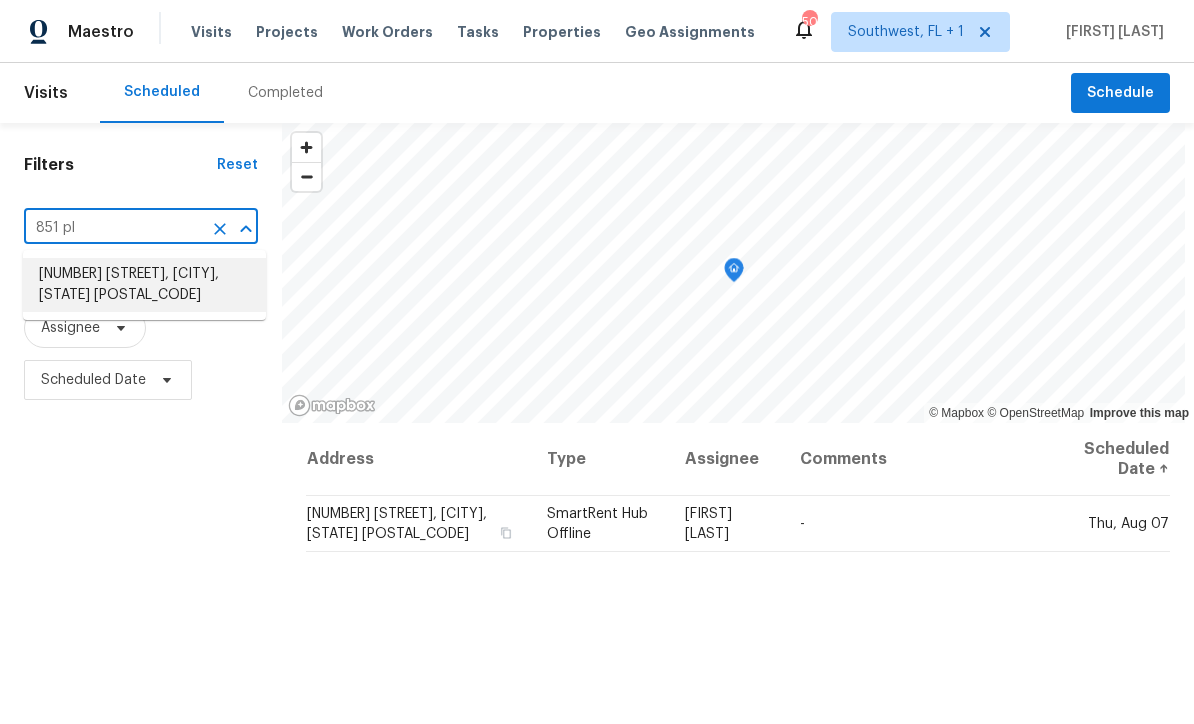 click on "[NUMBER] [STREET], [CITY], [STATE] [POSTAL_CODE]" at bounding box center [144, 285] 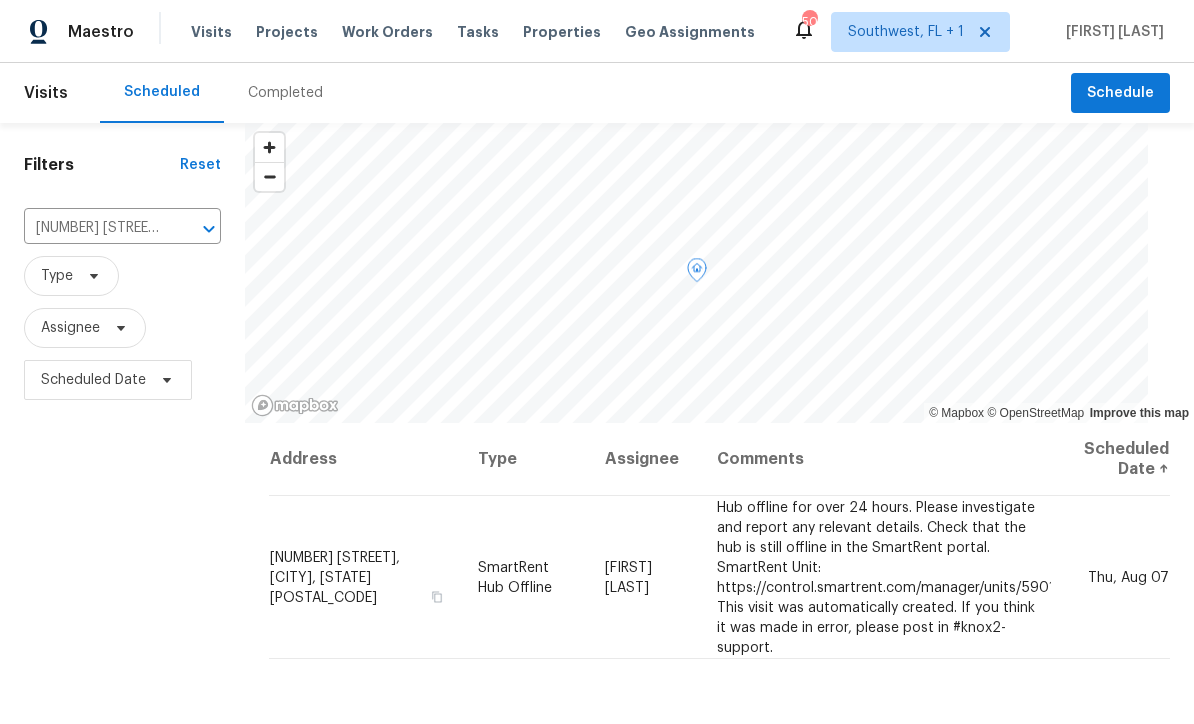 click 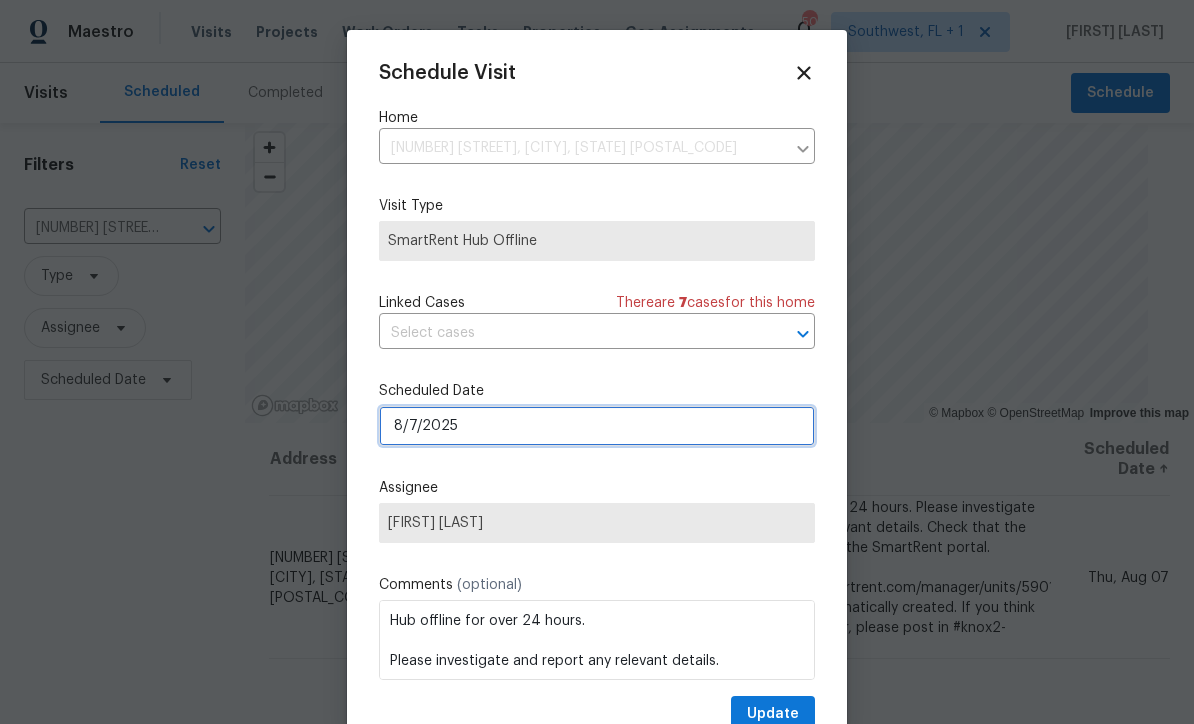 click on "8/7/2025" at bounding box center (597, 426) 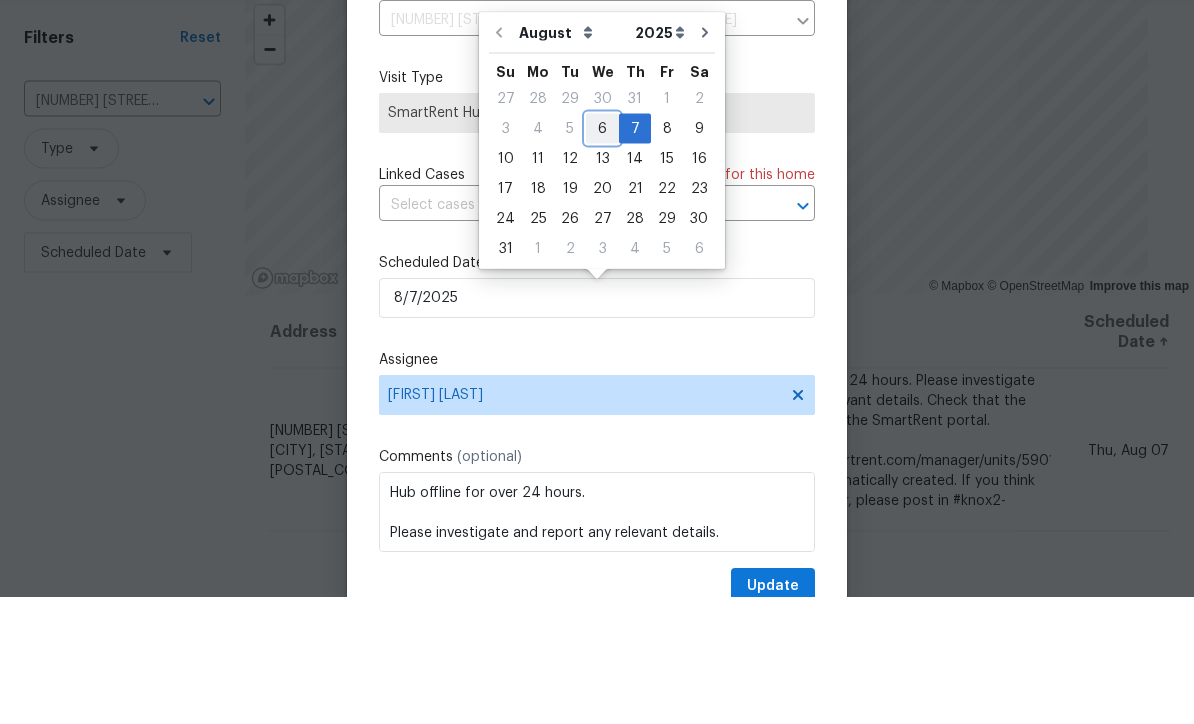 click on "6" at bounding box center (602, 256) 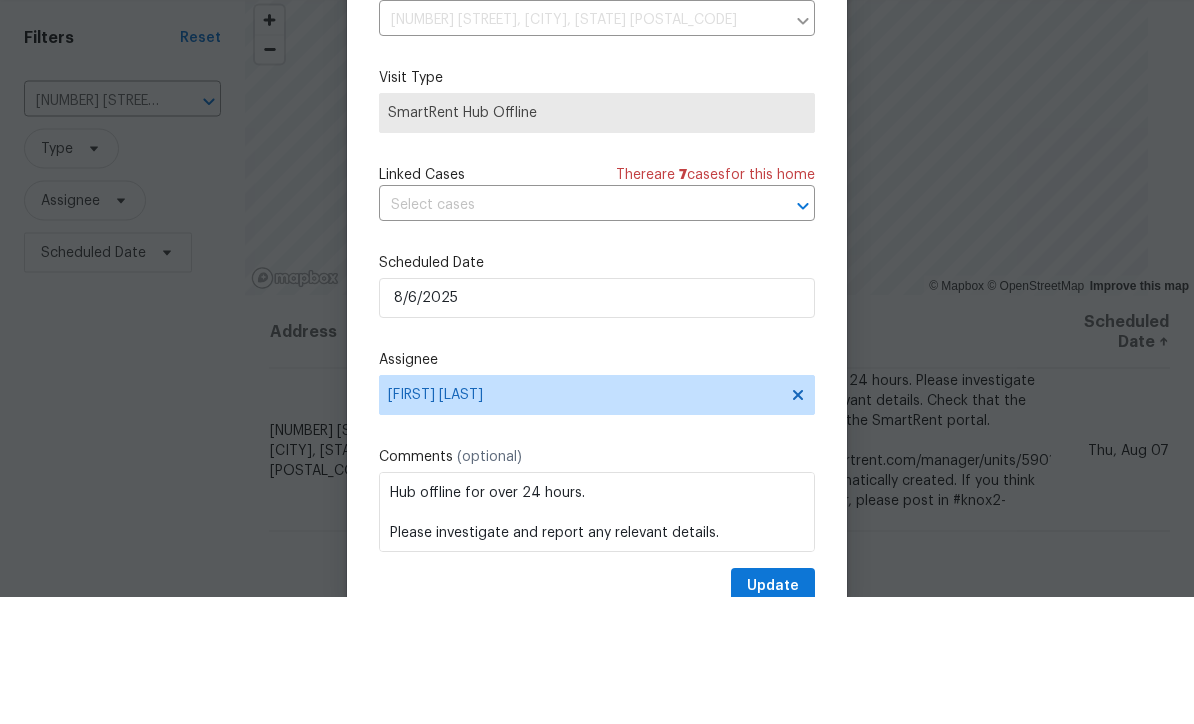scroll, scrollTop: 66, scrollLeft: 0, axis: vertical 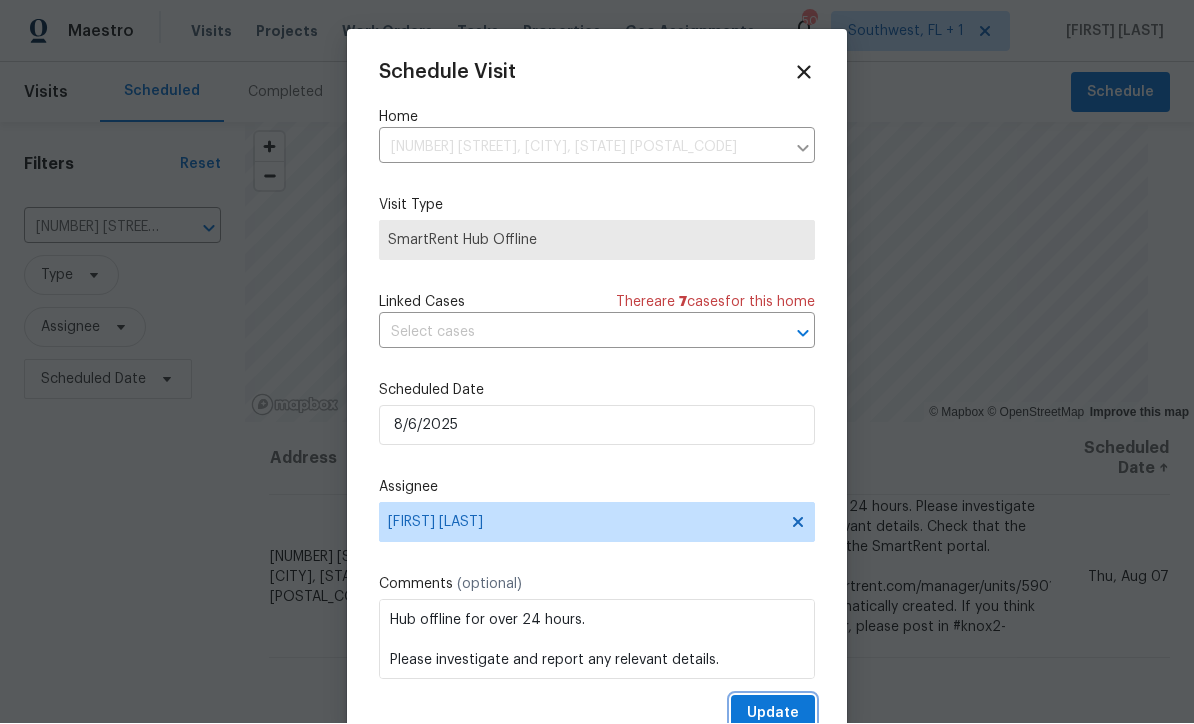click on "Update" at bounding box center (773, 714) 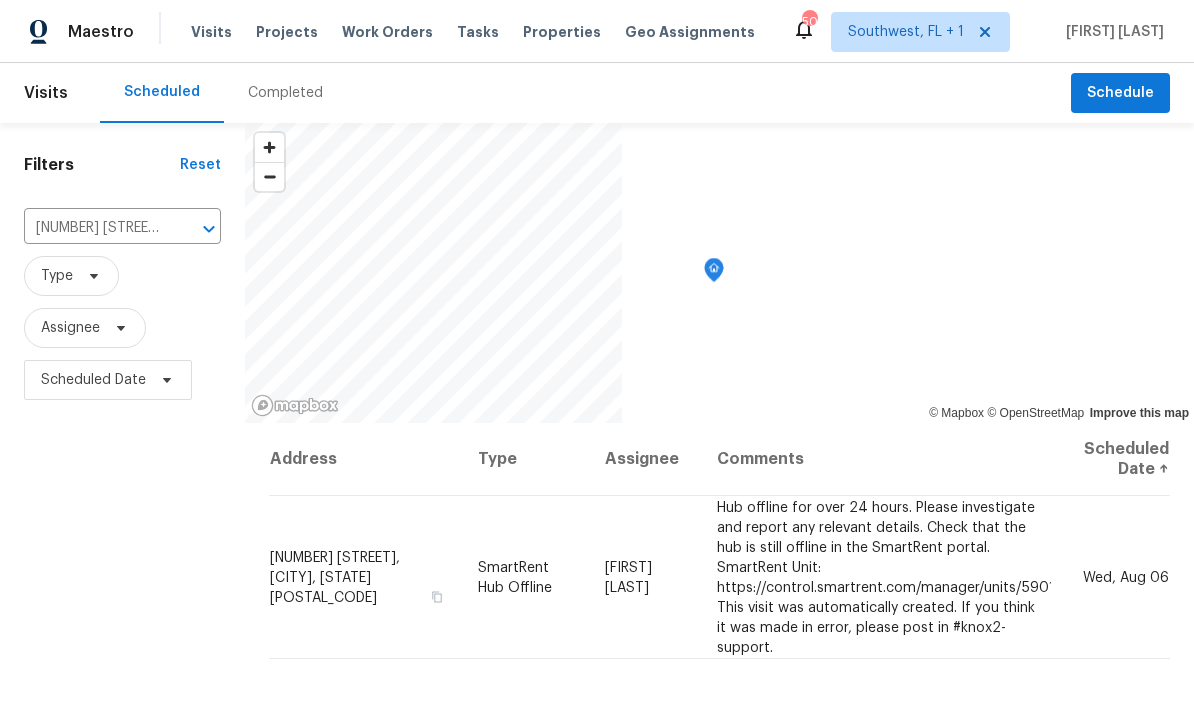 scroll, scrollTop: 0, scrollLeft: 0, axis: both 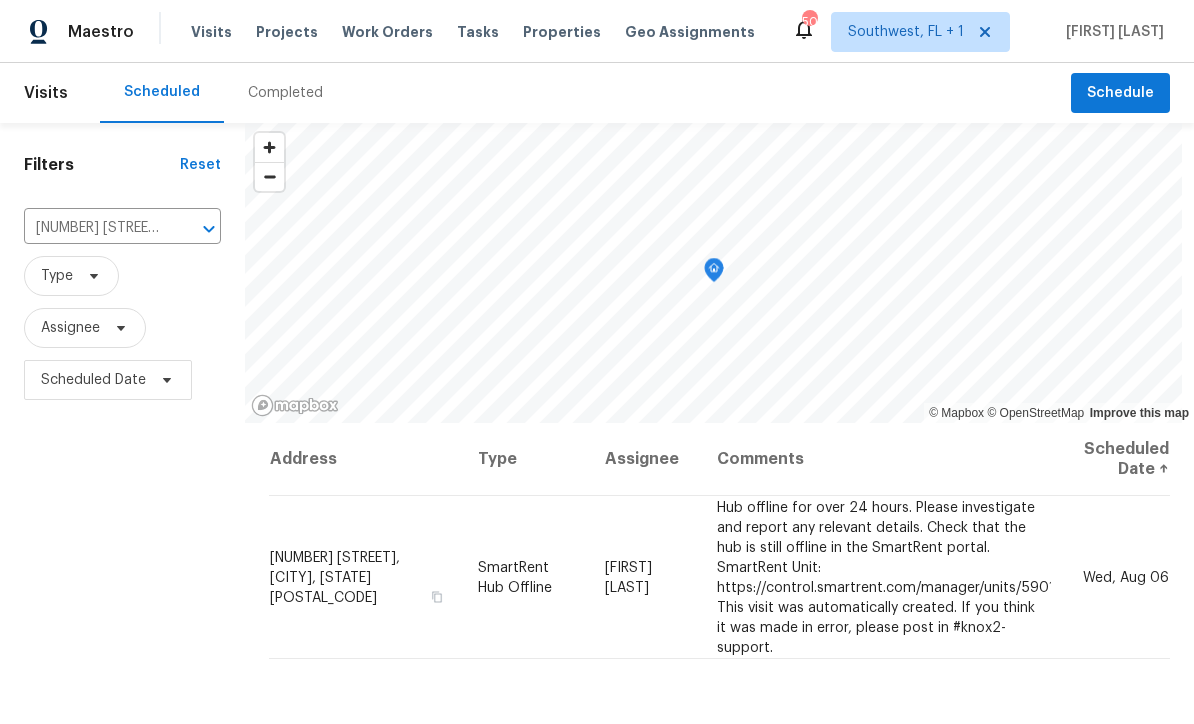 click on "[NUMBER] [STREET], [CITY], [STATE] [POSTAL_CODE]" at bounding box center [94, 228] 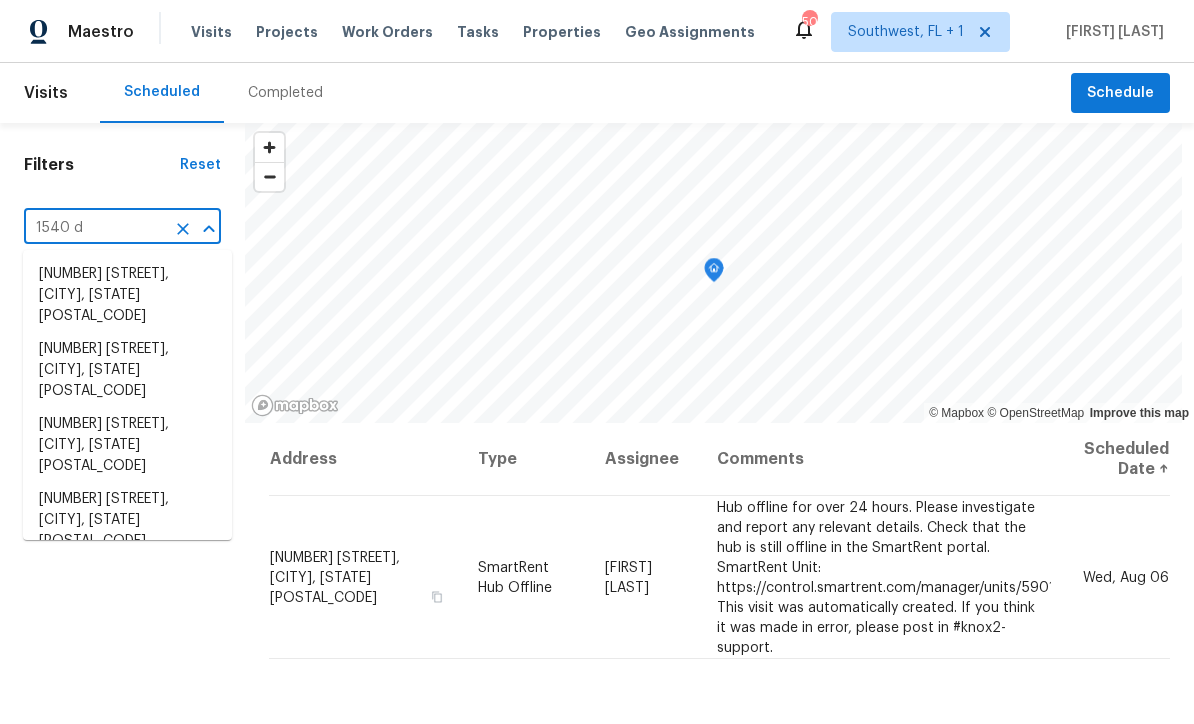 type on "1540 da" 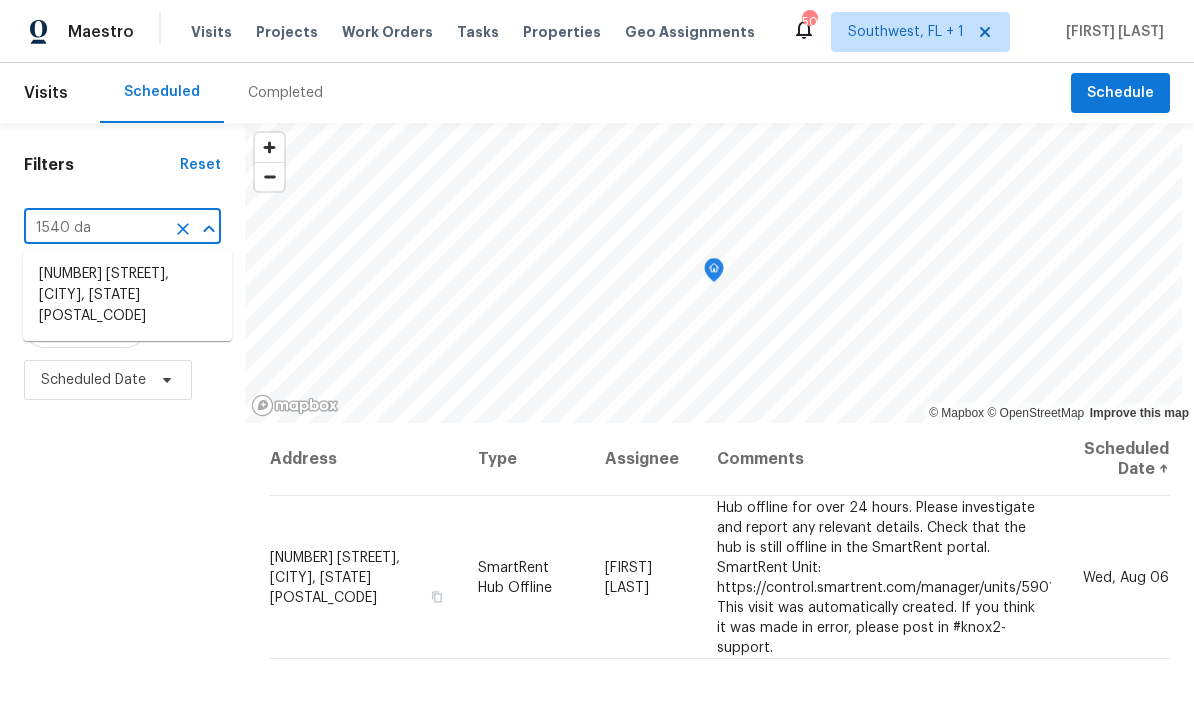 click on "[NUMBER] [STREET], [CITY], [STATE] [POSTAL_CODE]" at bounding box center [127, 295] 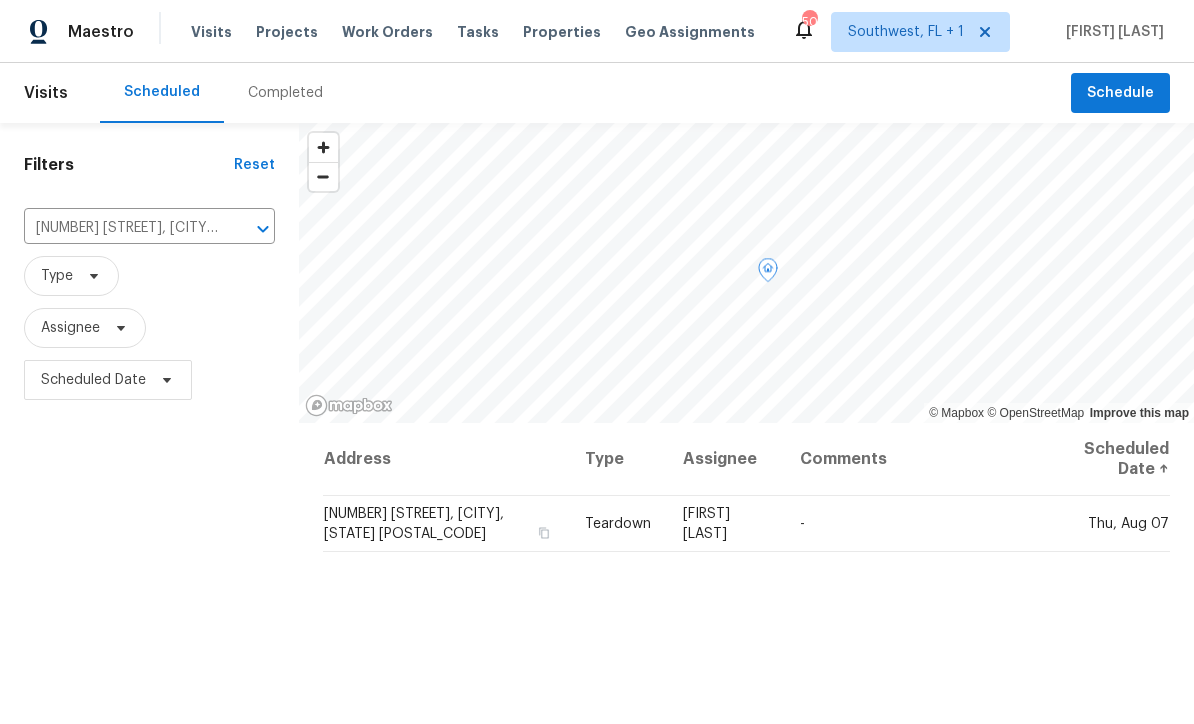 click 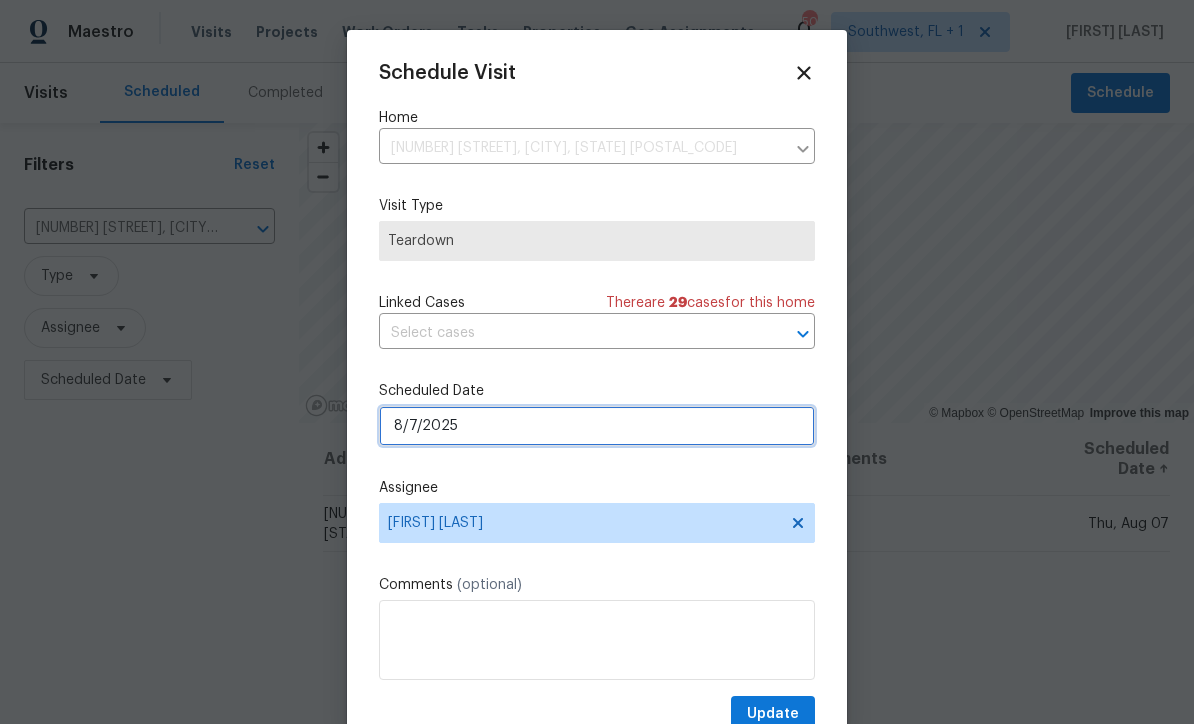 click on "8/7/2025" at bounding box center [597, 426] 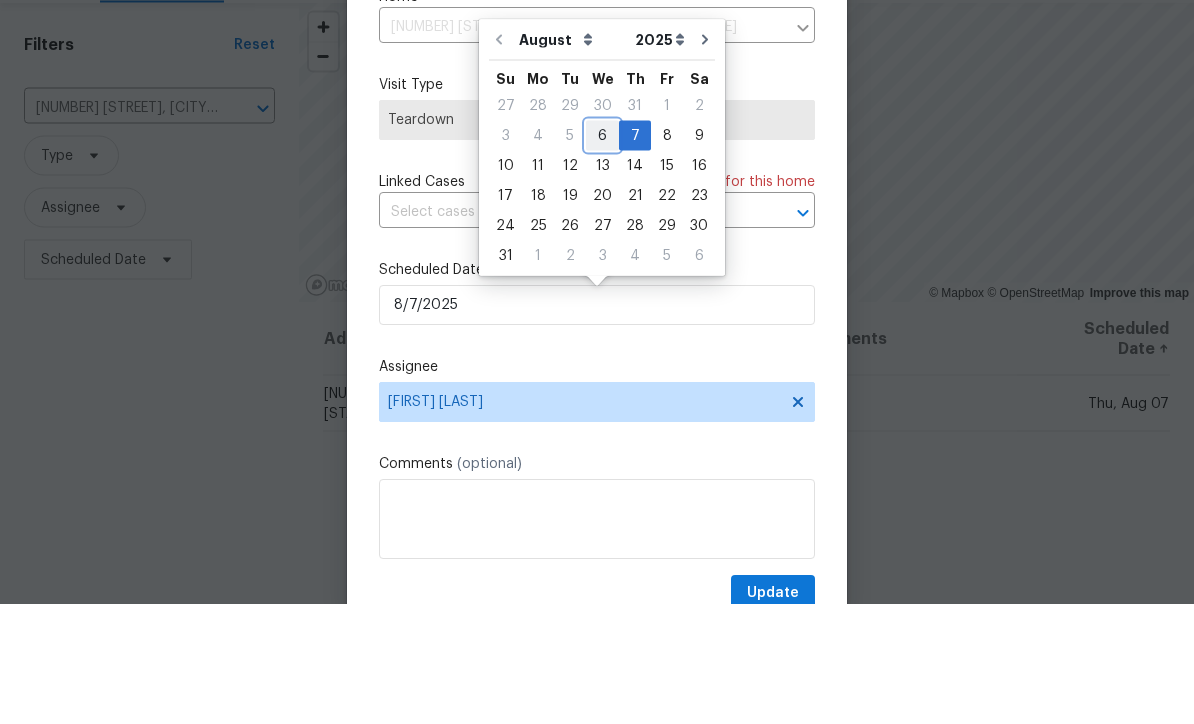 click on "6" at bounding box center [602, 256] 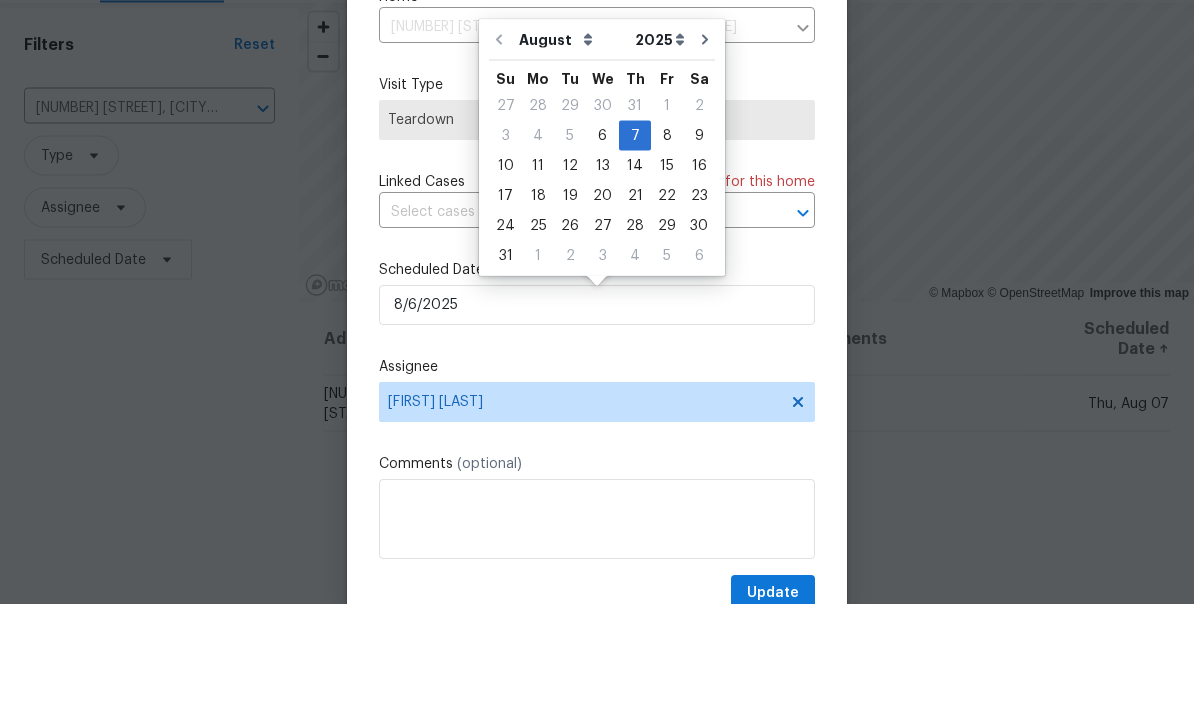 scroll, scrollTop: 66, scrollLeft: 0, axis: vertical 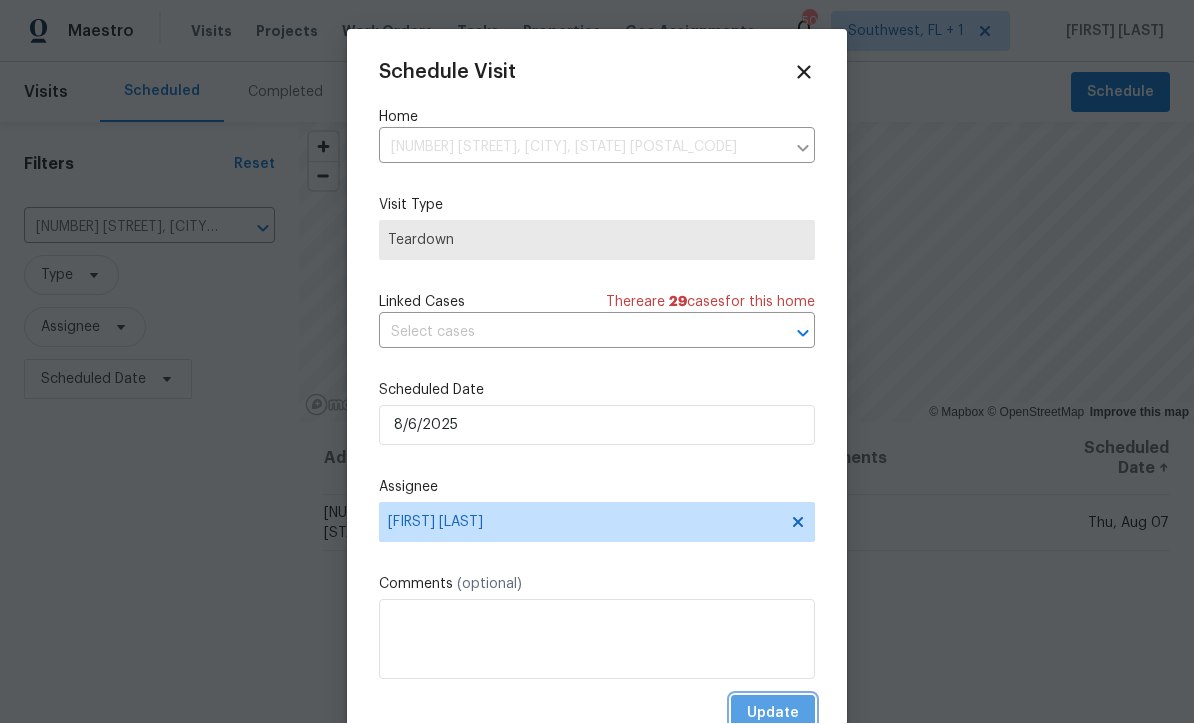 click on "Update" at bounding box center (773, 714) 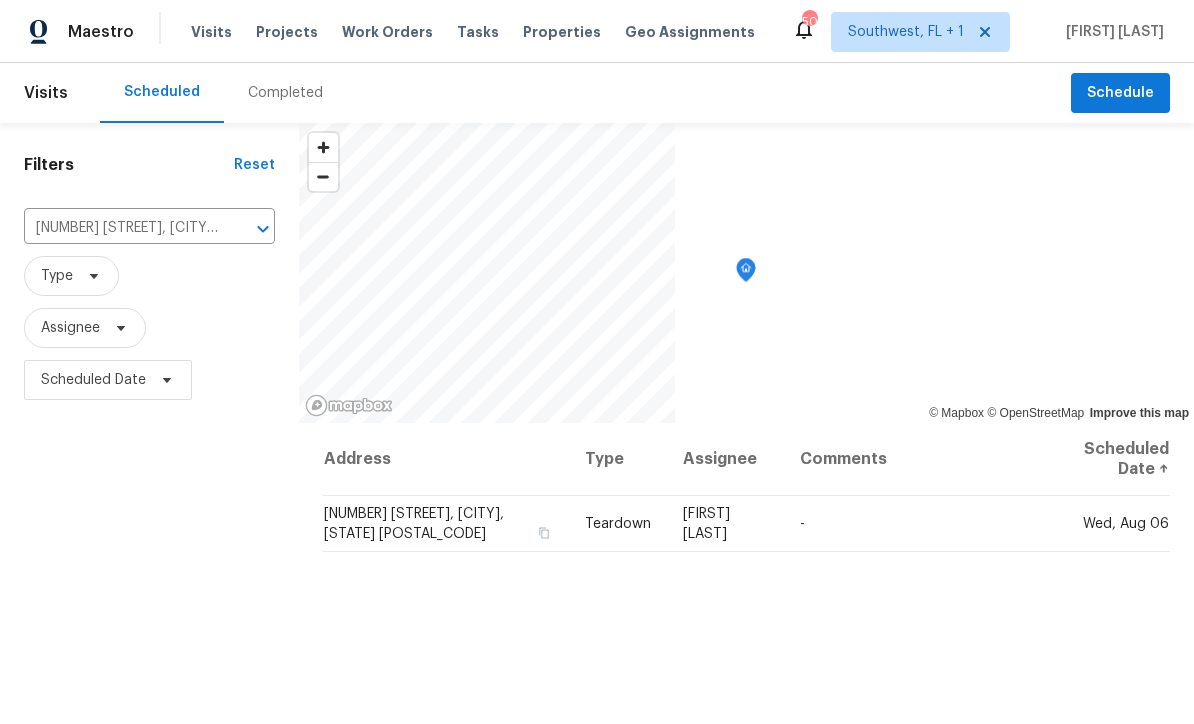 scroll, scrollTop: 0, scrollLeft: 0, axis: both 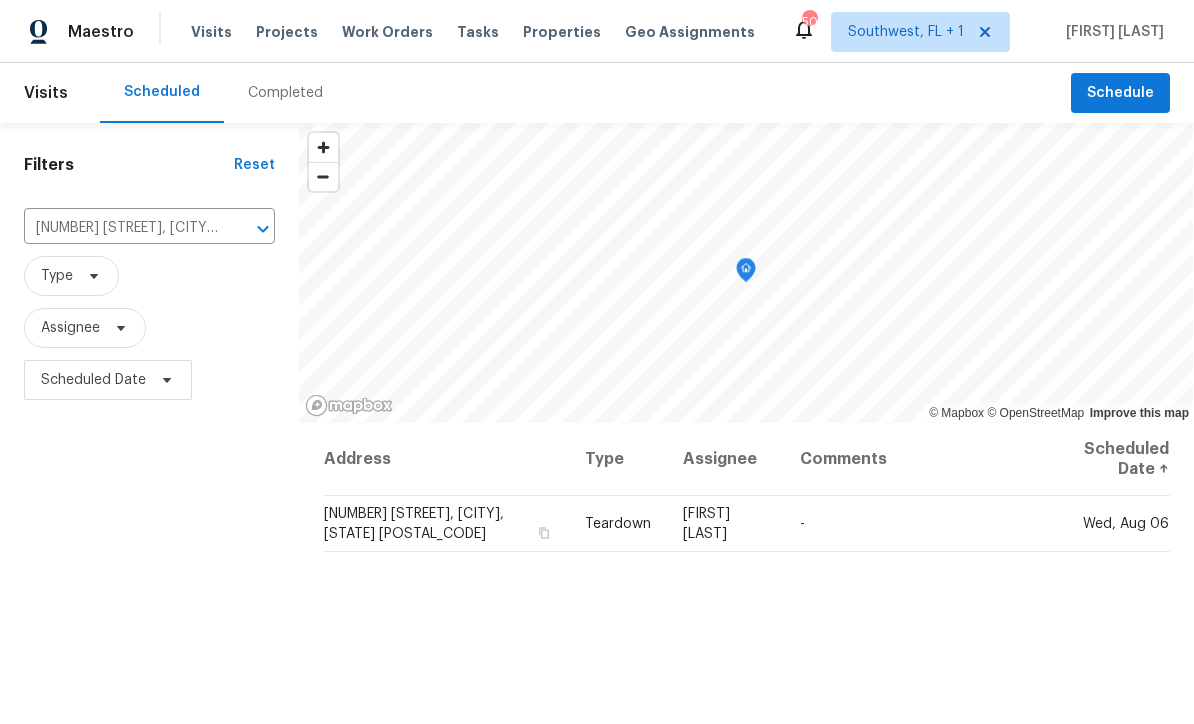 click on "[NUMBER] [STREET], [CITY], [STATE] [POSTAL_CODE]" at bounding box center [121, 228] 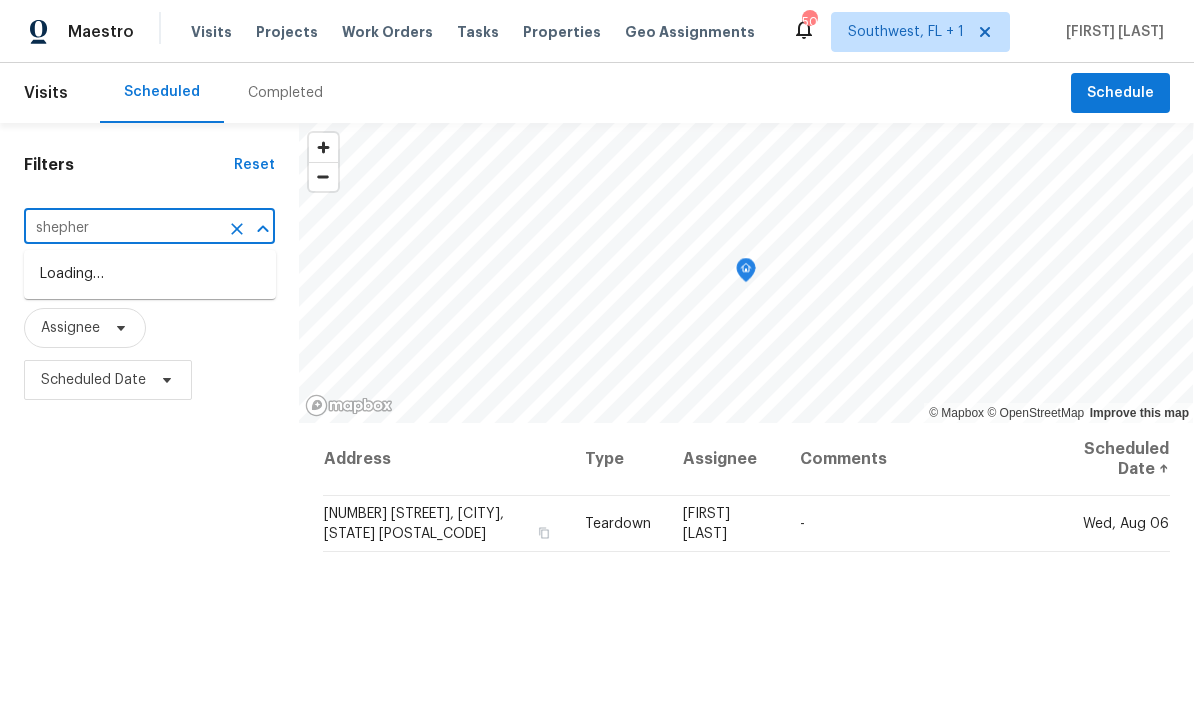 type on "shepherd" 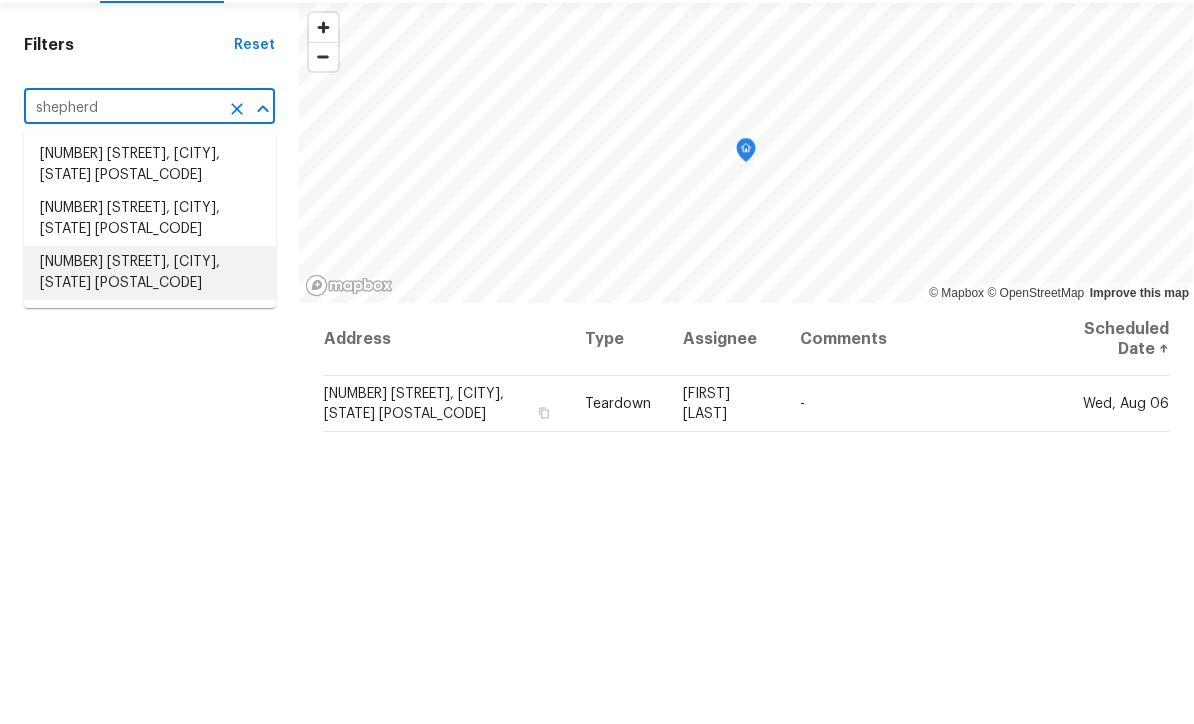 click on "[NUMBER] [STREET], [CITY], [STATE] [POSTAL_CODE]" at bounding box center [150, 393] 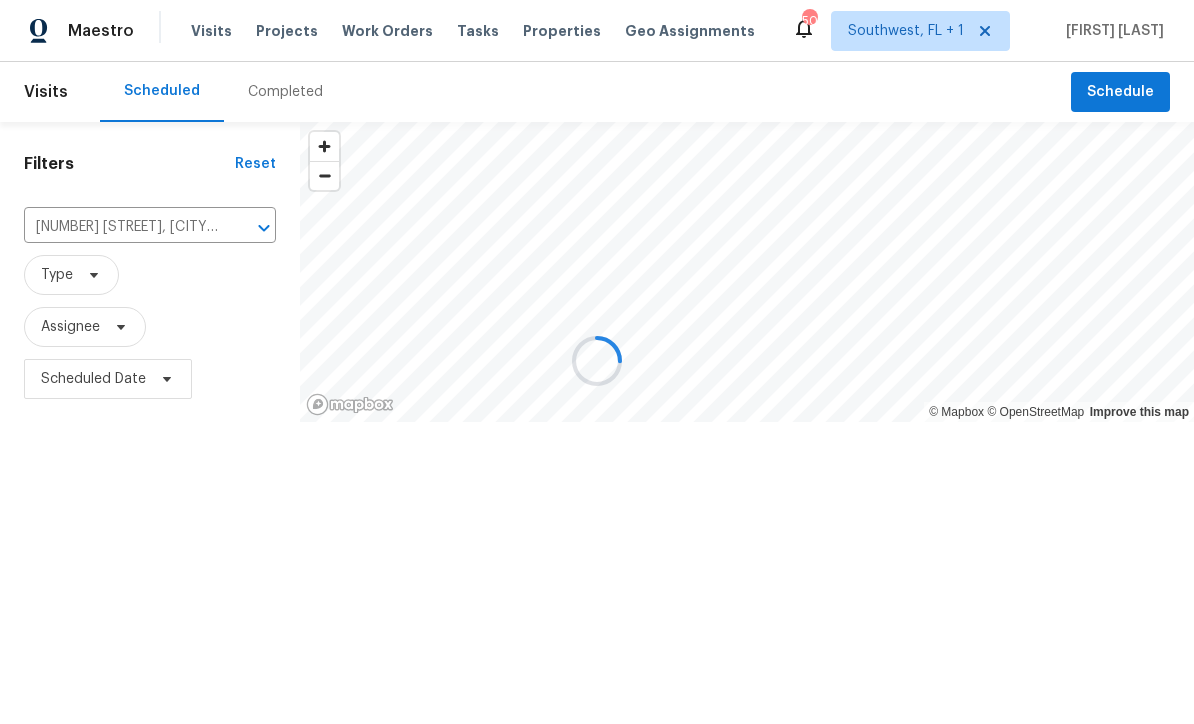 scroll, scrollTop: 1, scrollLeft: 0, axis: vertical 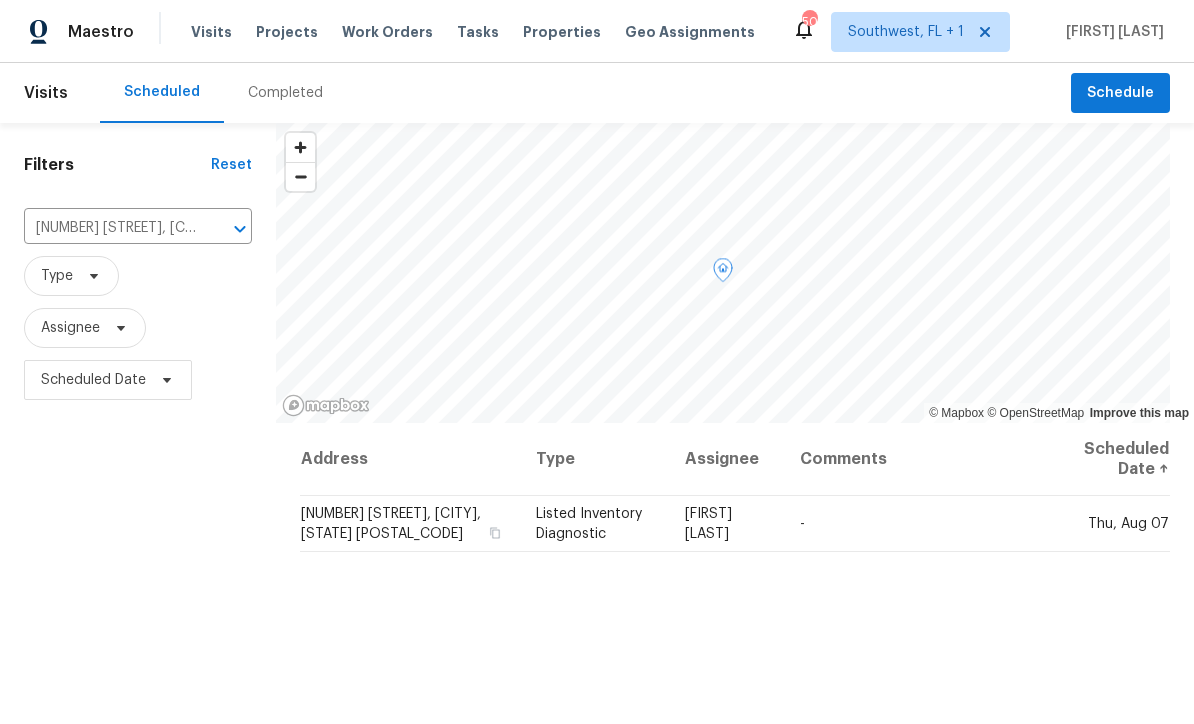 click 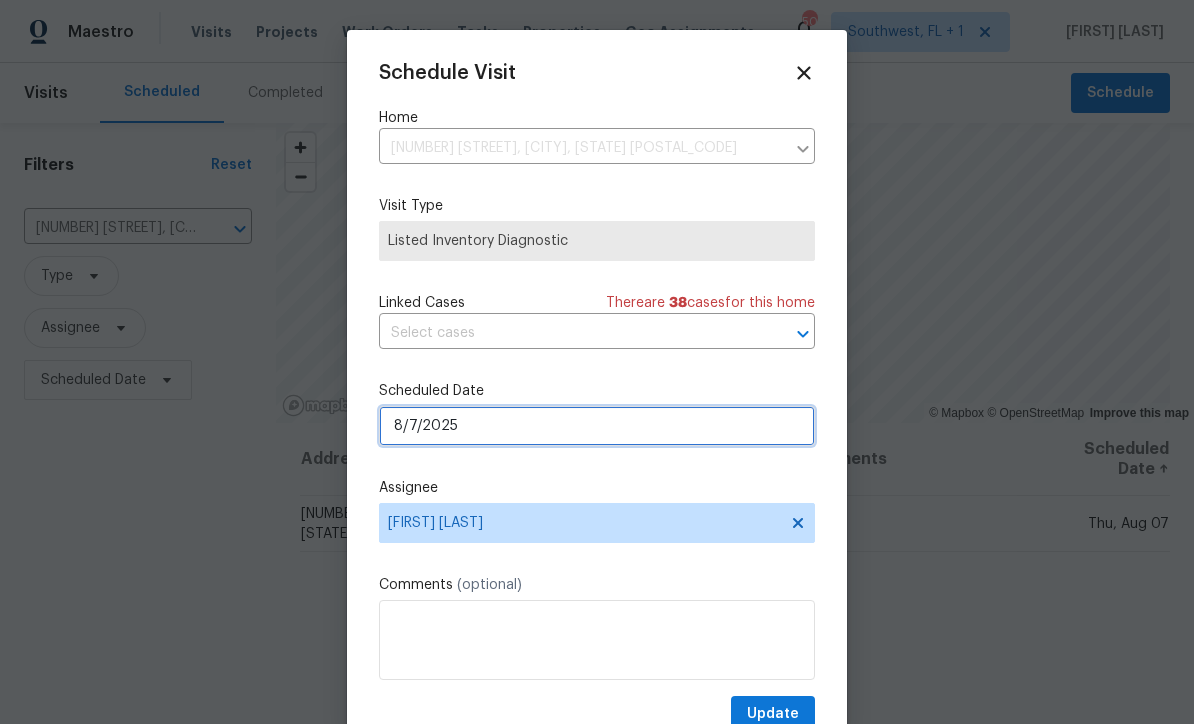 click on "8/7/2025" at bounding box center [597, 426] 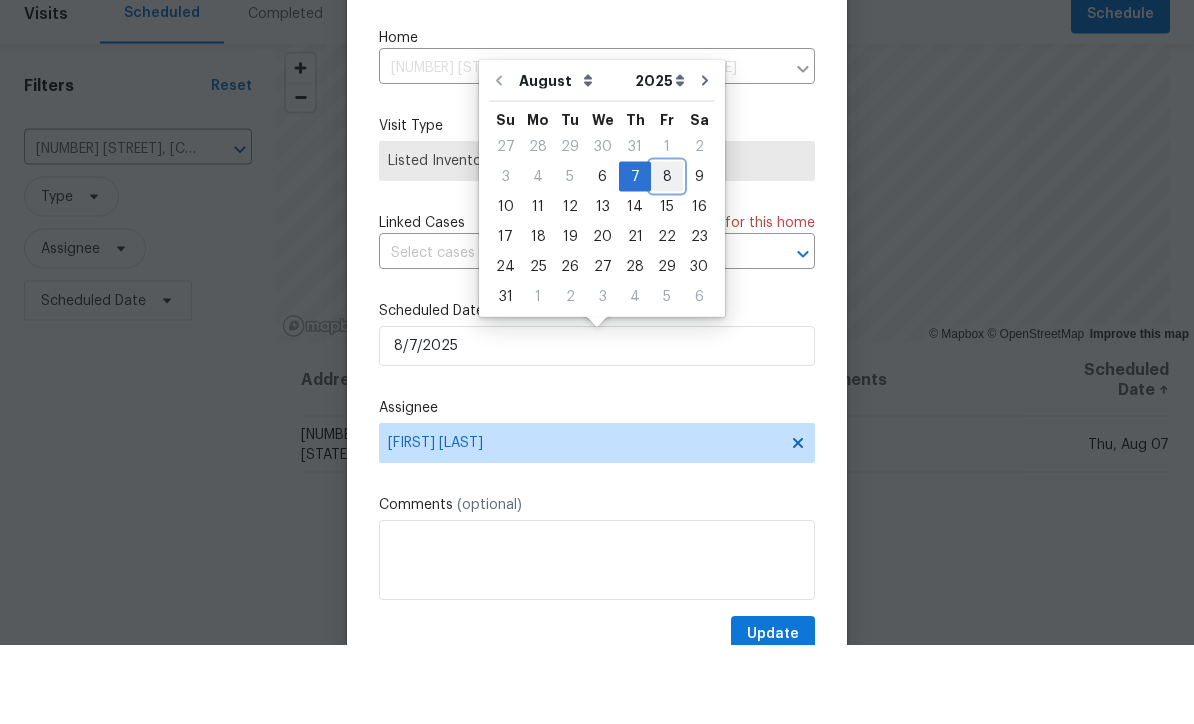 click on "8" at bounding box center [667, 256] 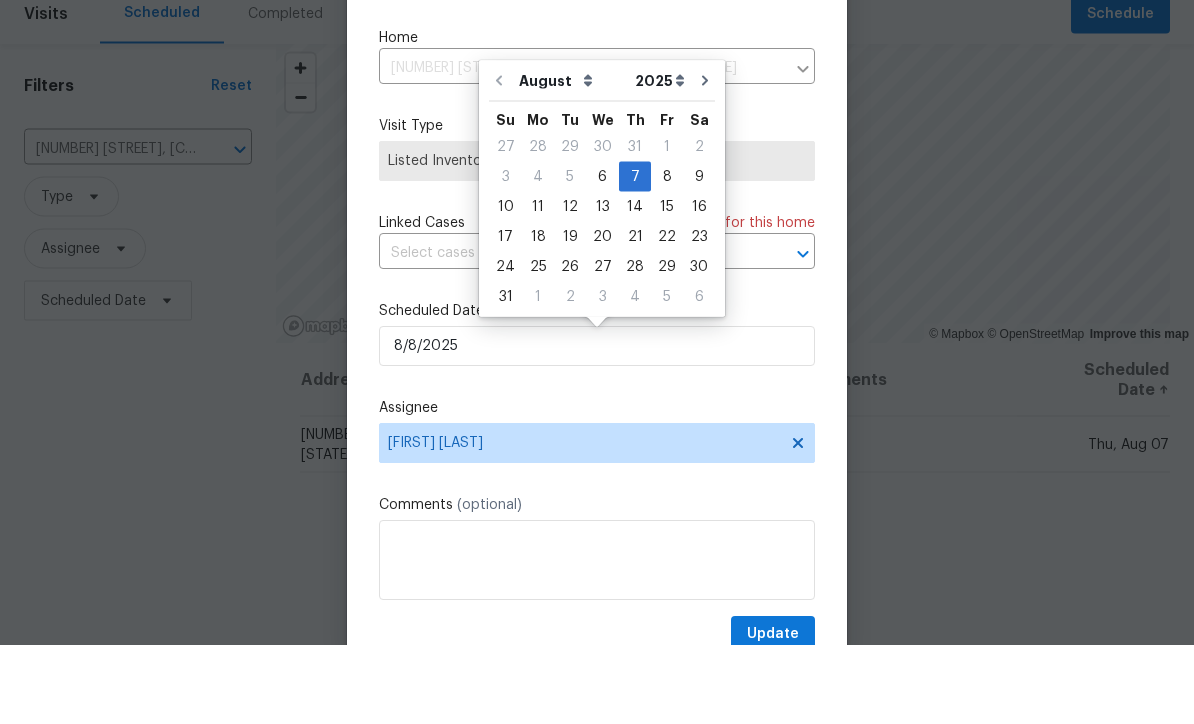 scroll, scrollTop: 66, scrollLeft: 0, axis: vertical 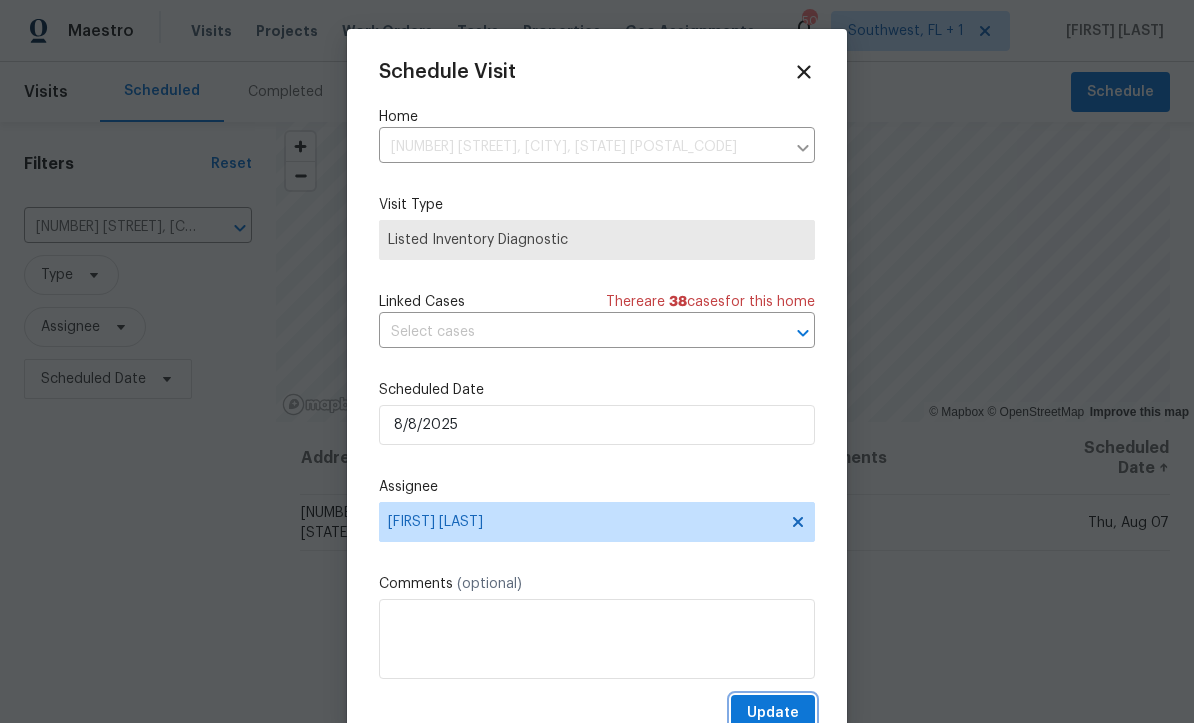 click on "Update" at bounding box center [773, 714] 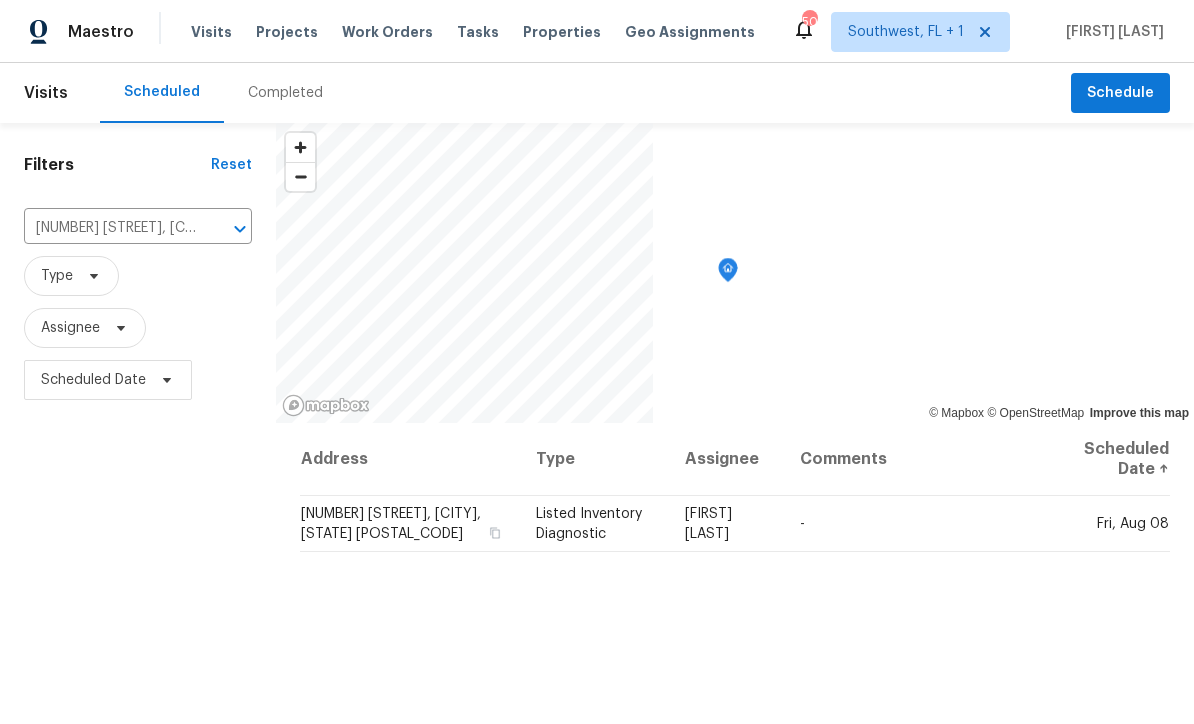 scroll, scrollTop: 0, scrollLeft: 0, axis: both 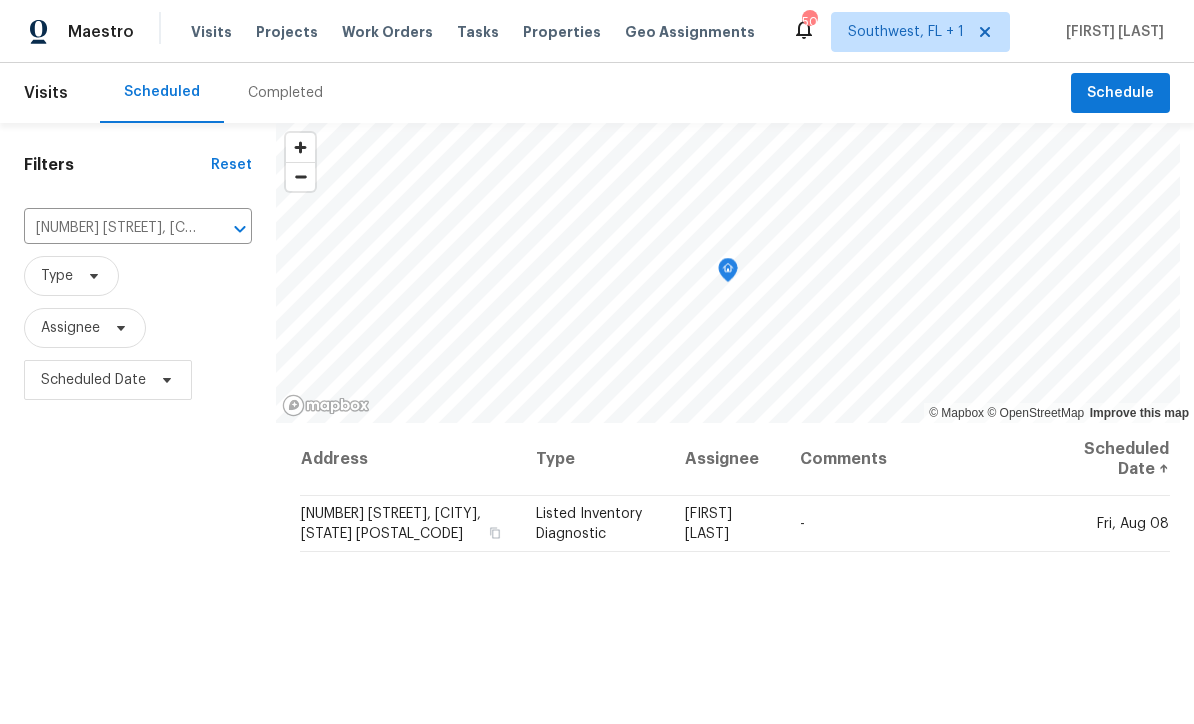 click on "[NUMBER] [STREET], [CITY], [STATE] [POSTAL_CODE]" at bounding box center (110, 228) 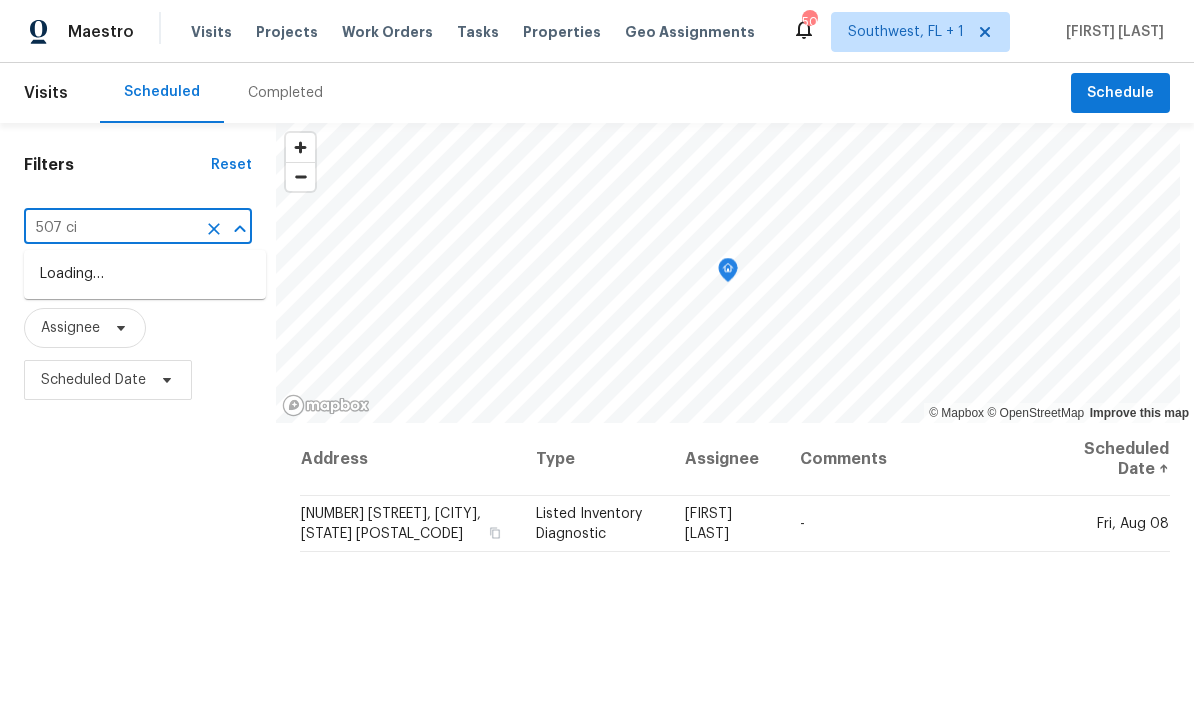 type on "507 cir" 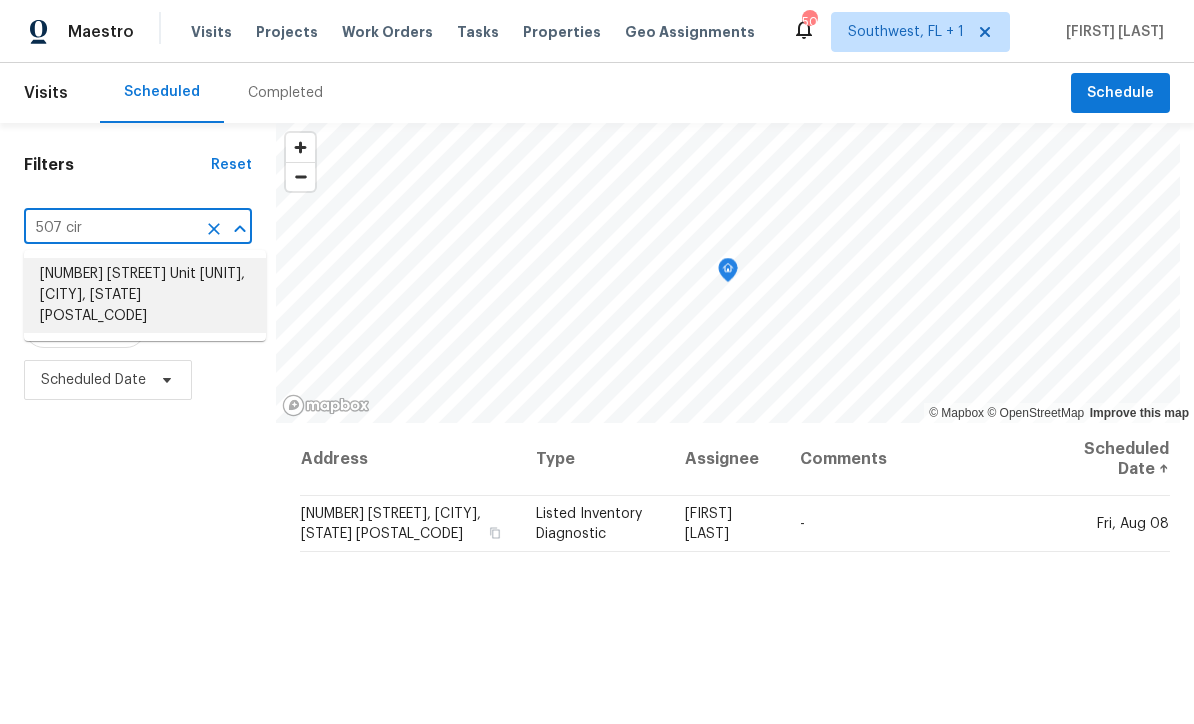 click on "[NUMBER] [STREET] Unit [UNIT], [CITY], [STATE] [POSTAL_CODE]" at bounding box center [145, 295] 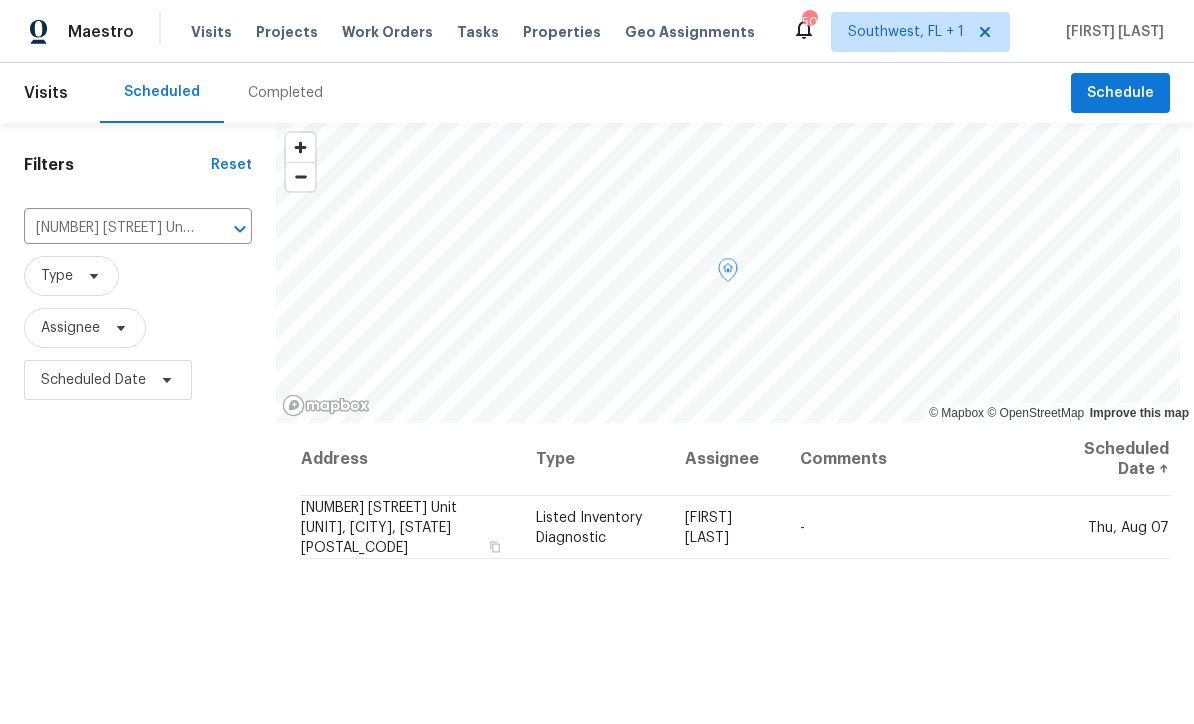 click 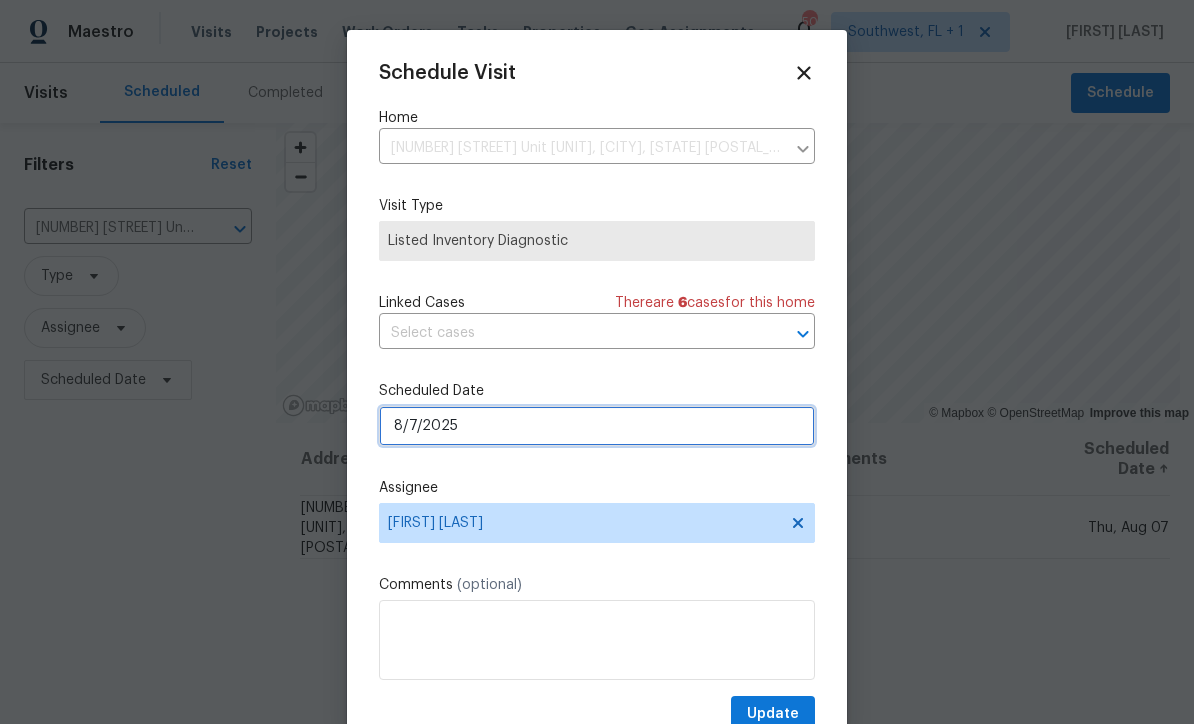 click on "8/7/2025" at bounding box center [597, 426] 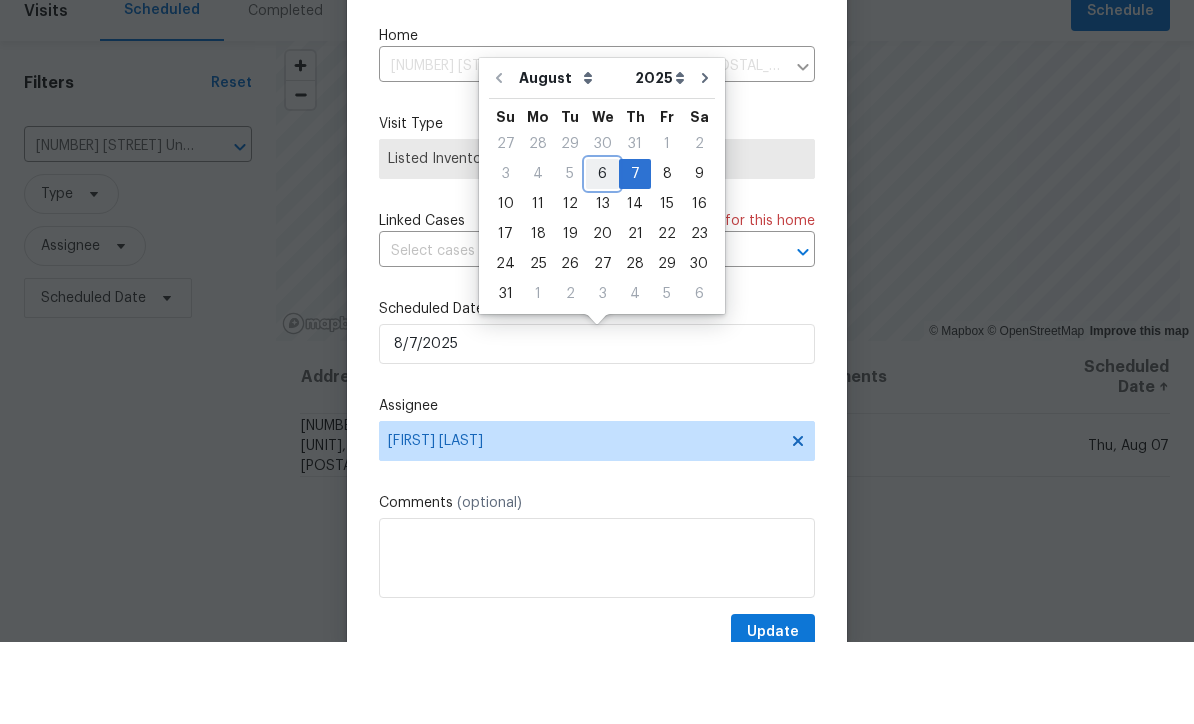 click on "6" at bounding box center (602, 256) 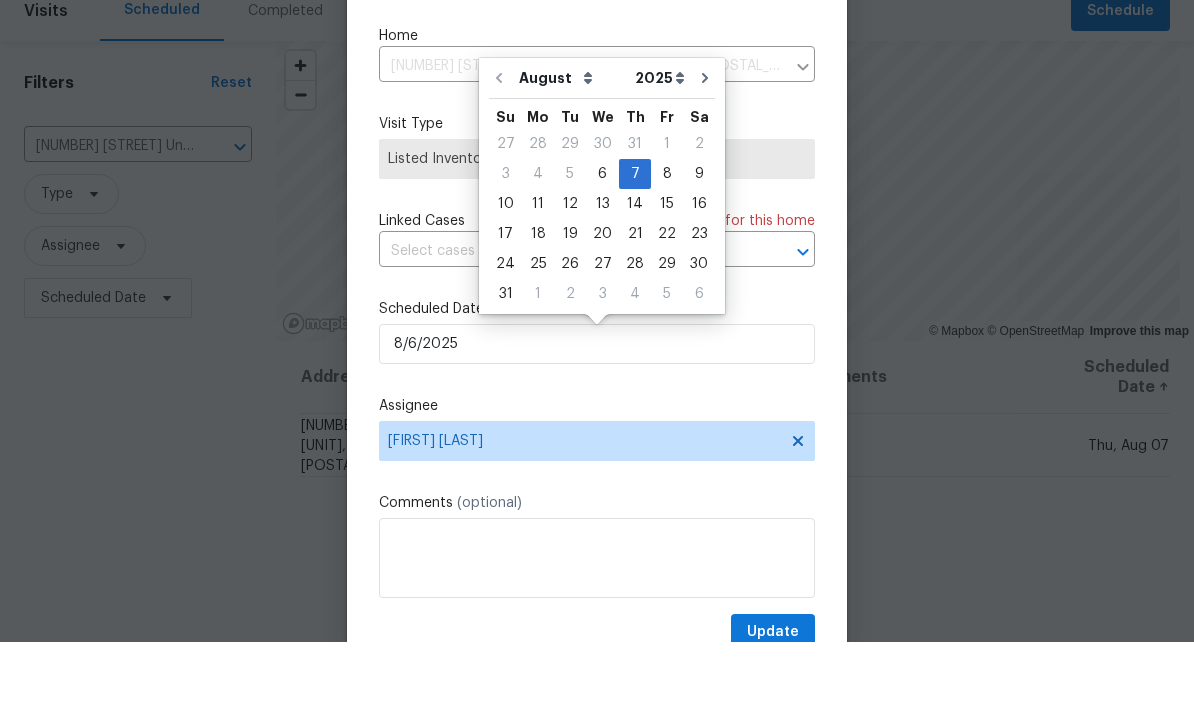 scroll, scrollTop: 66, scrollLeft: 0, axis: vertical 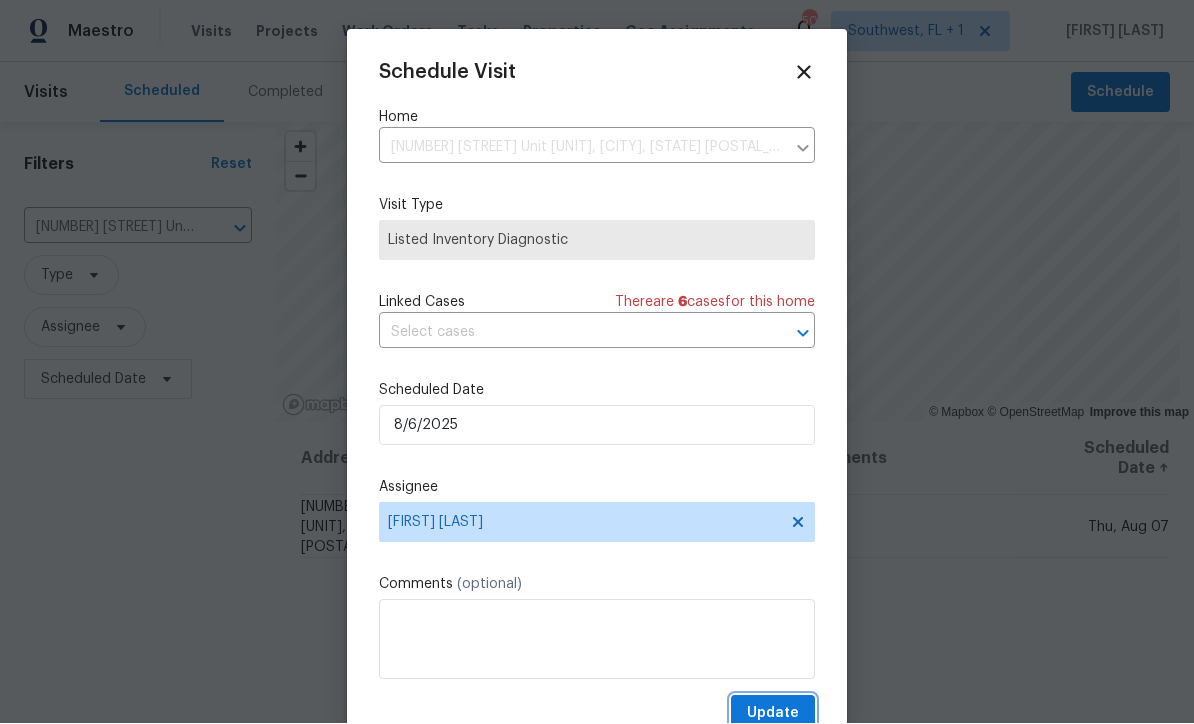 click on "Update" at bounding box center (773, 714) 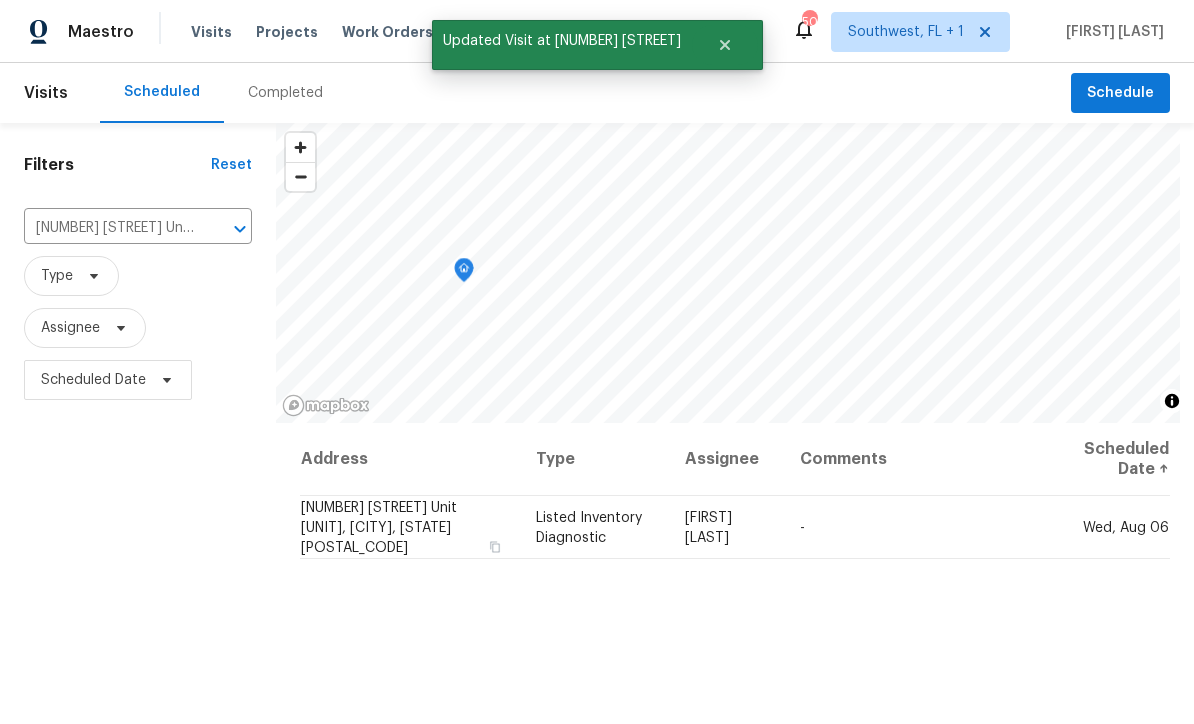 scroll, scrollTop: 0, scrollLeft: 0, axis: both 